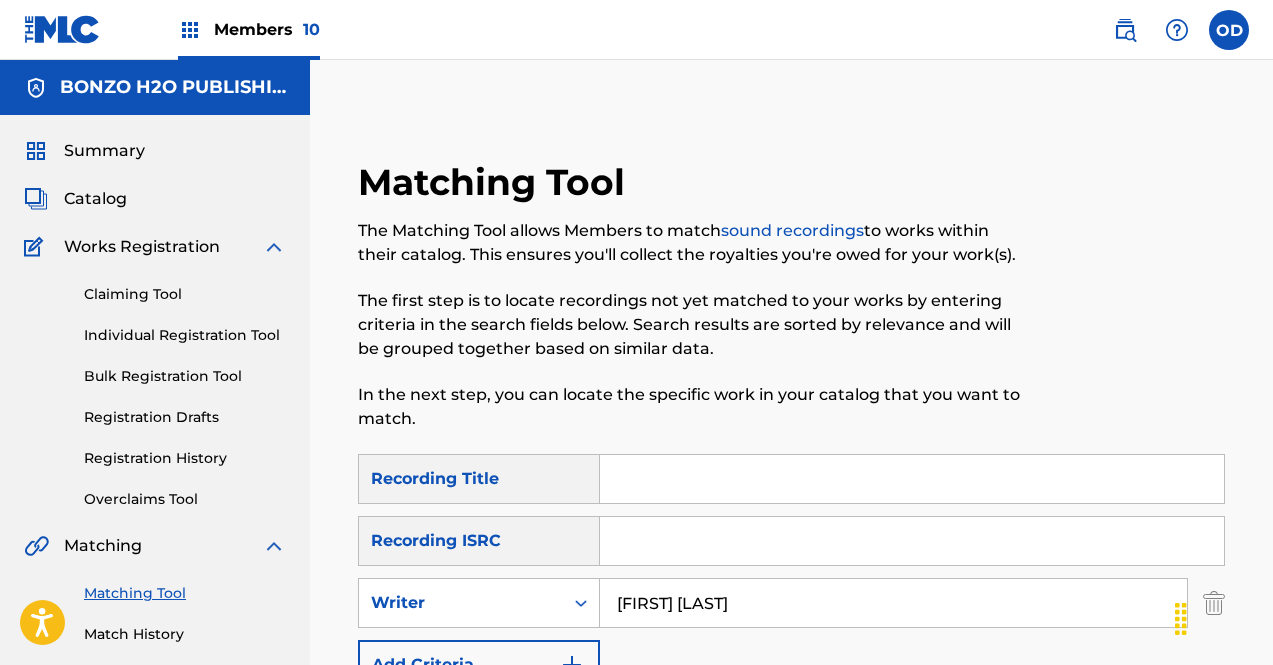 scroll, scrollTop: 800, scrollLeft: 0, axis: vertical 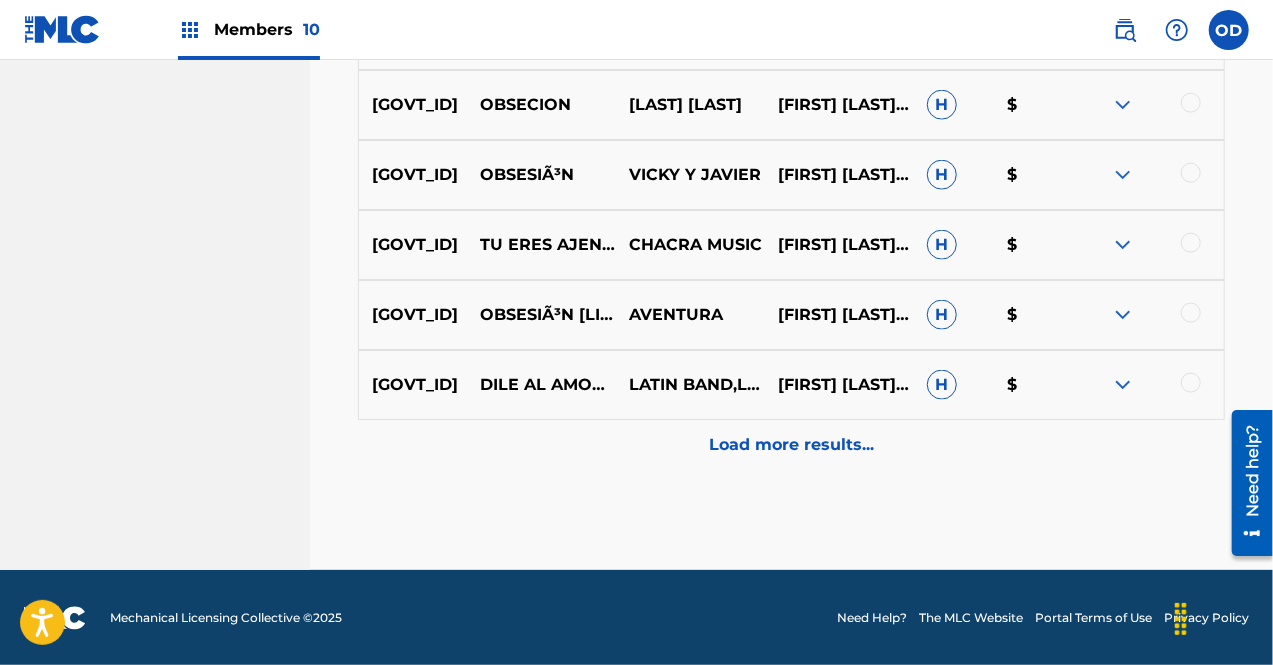 drag, startPoint x: 1279, startPoint y: 375, endPoint x: 42, endPoint y: 116, distance: 1263.8236 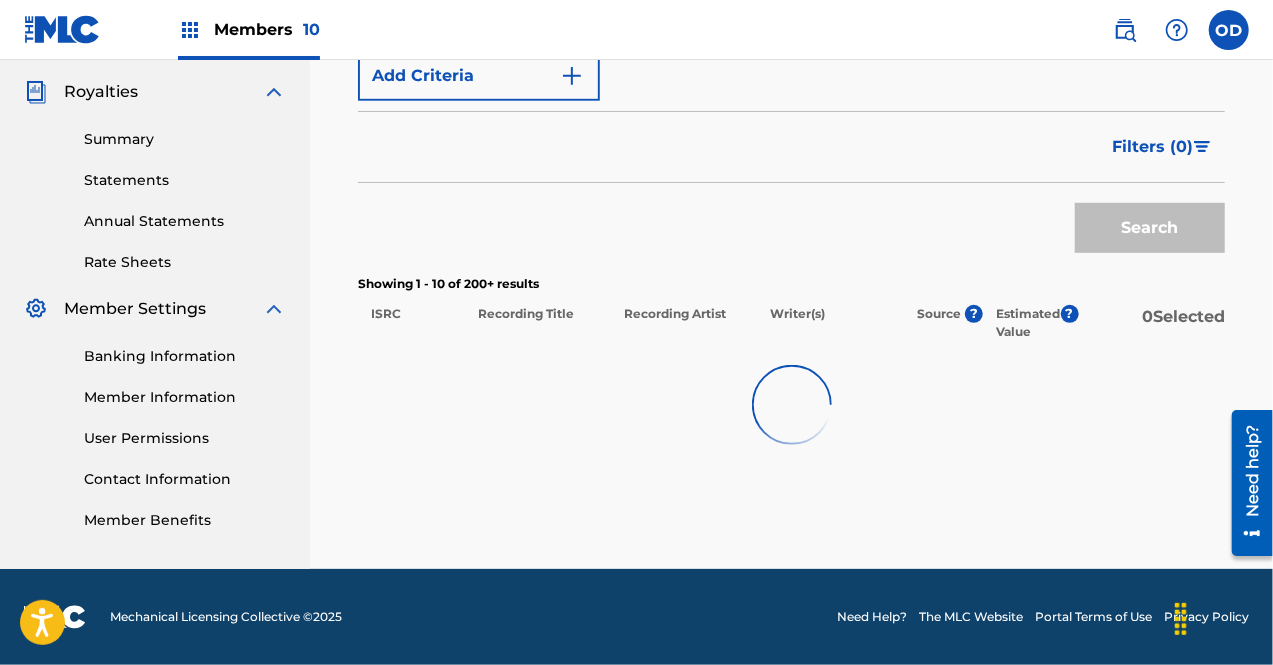 scroll, scrollTop: 588, scrollLeft: 0, axis: vertical 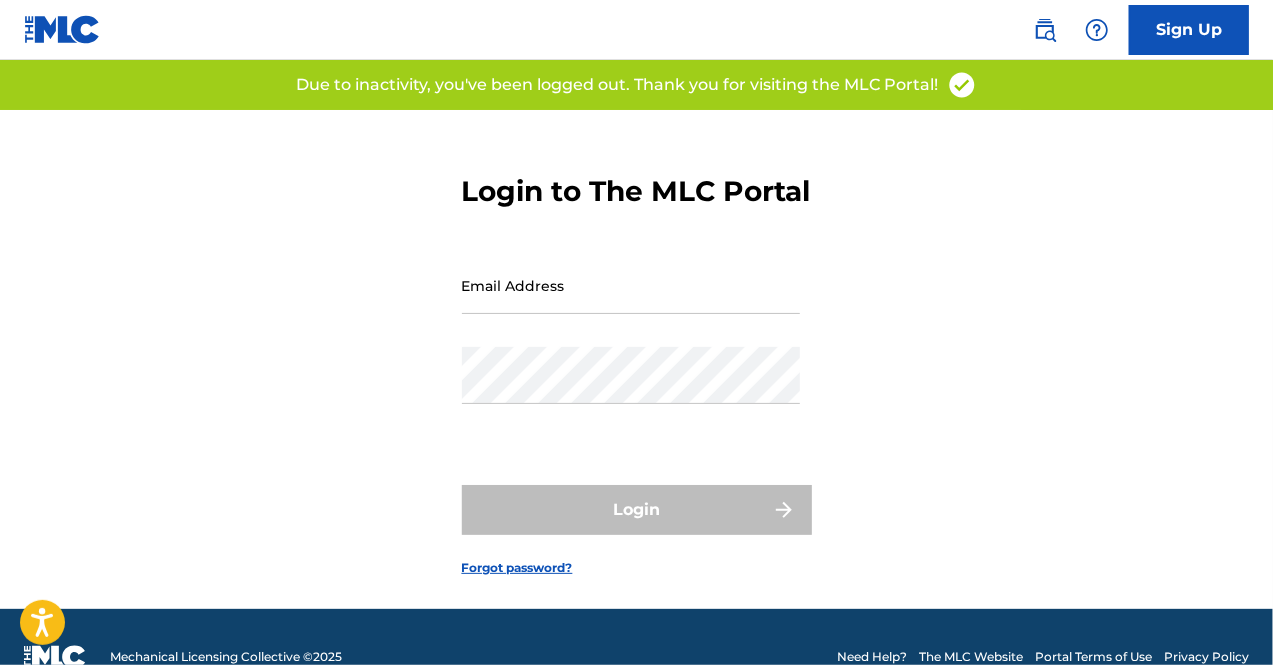 click on "Email Address" at bounding box center [631, 285] 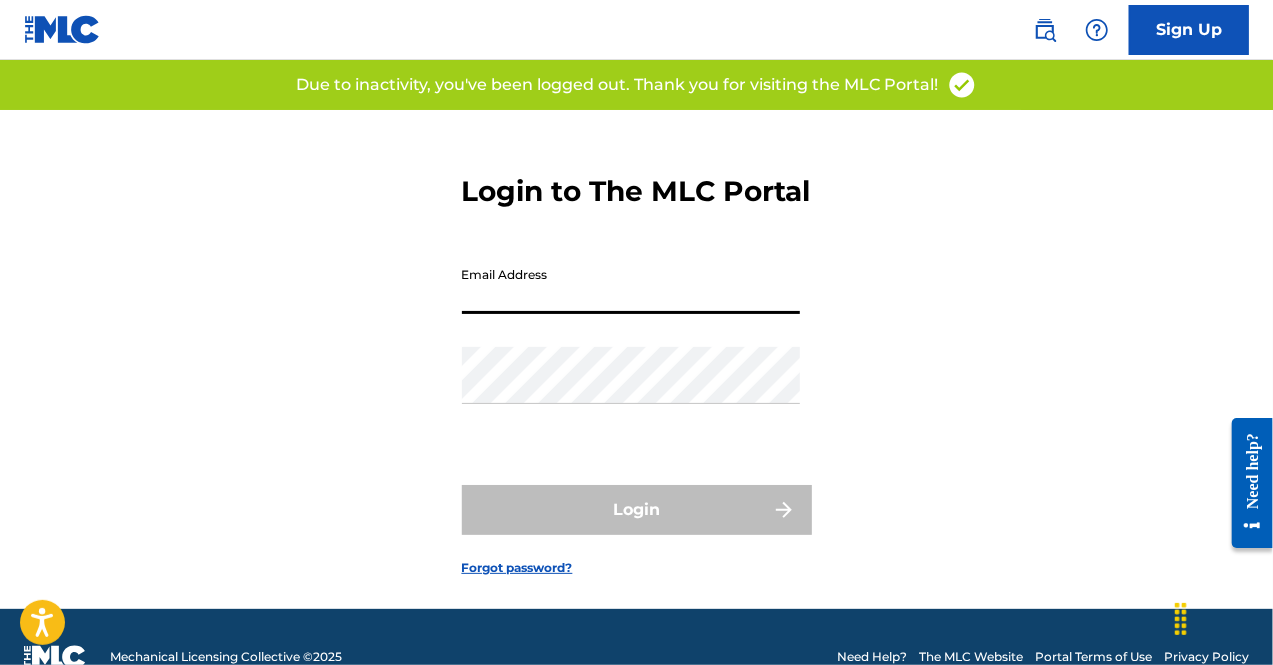 type on "[EMAIL]" 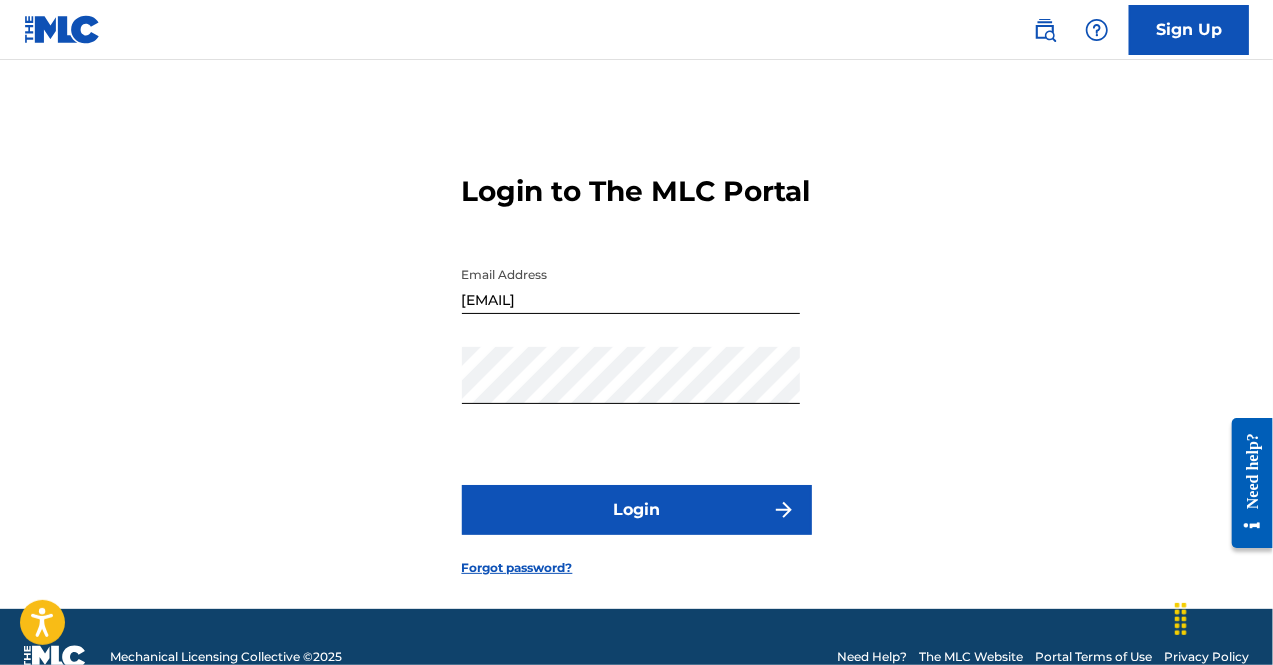 click on "Login" at bounding box center (637, 510) 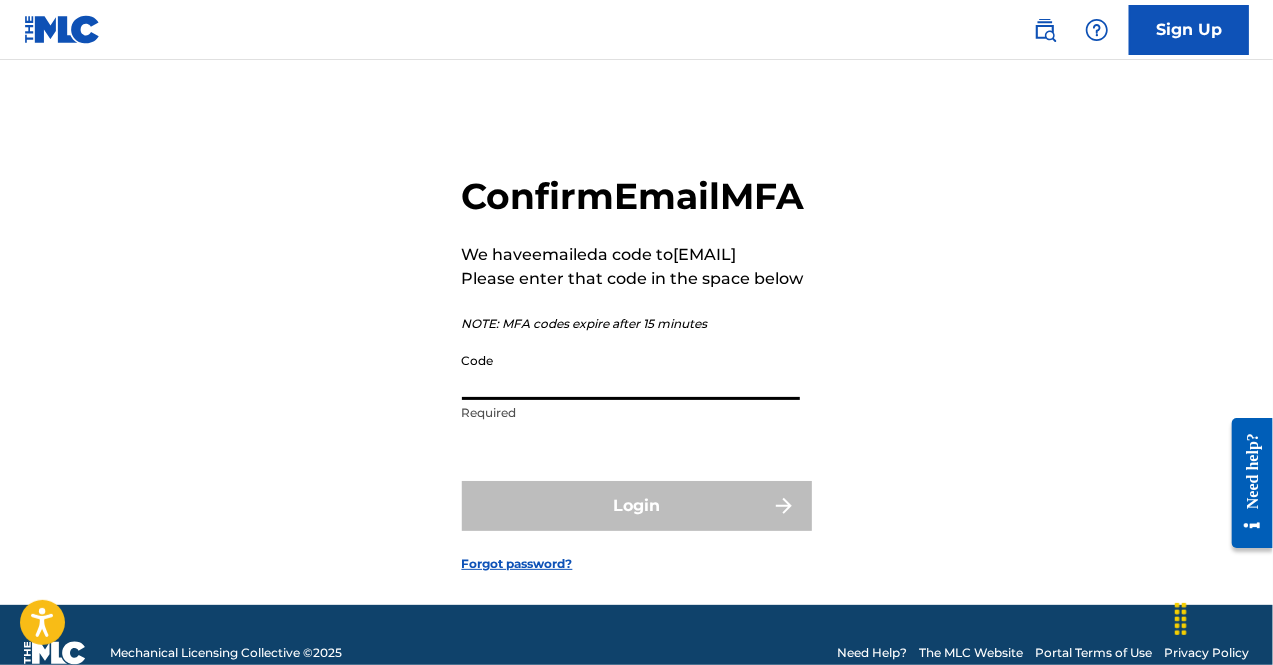 click on "Code" at bounding box center [631, 371] 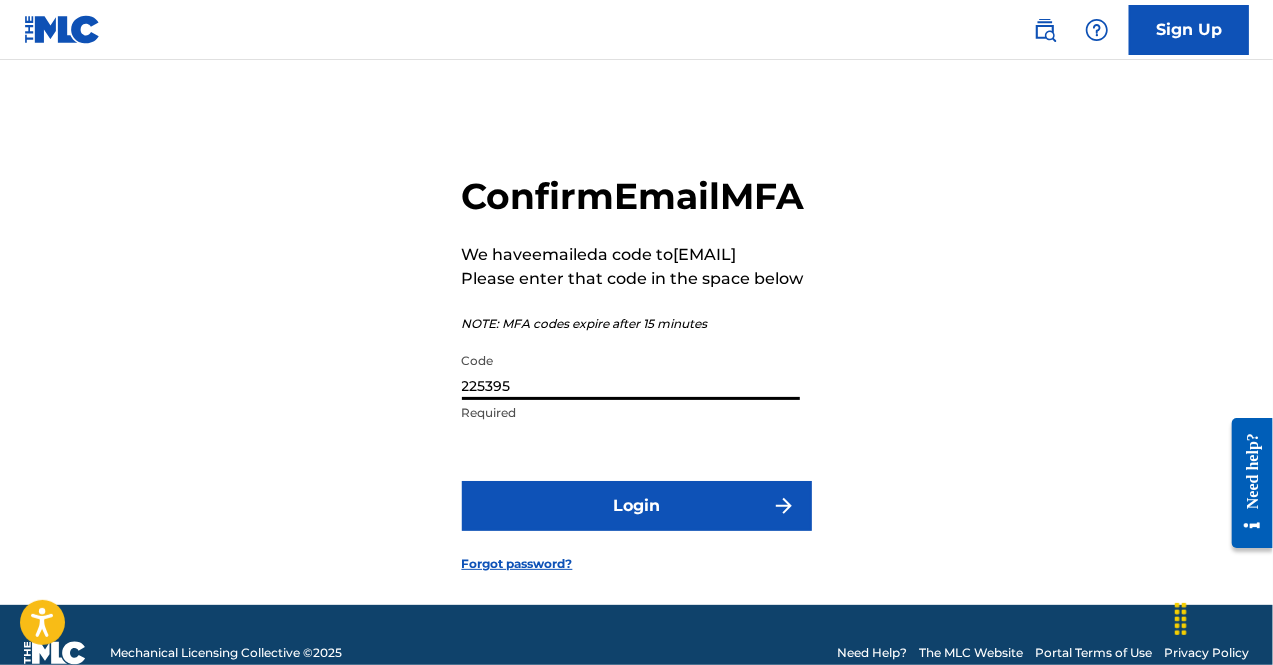 type on "225395" 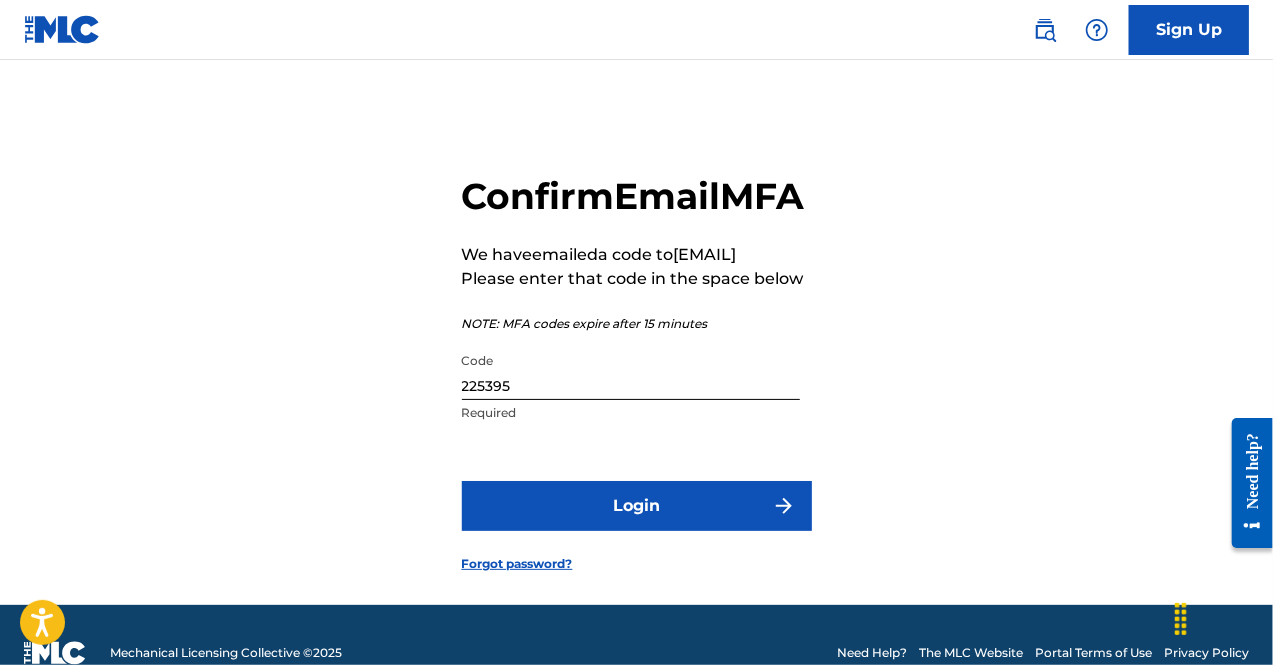 click on "Login" at bounding box center [637, 506] 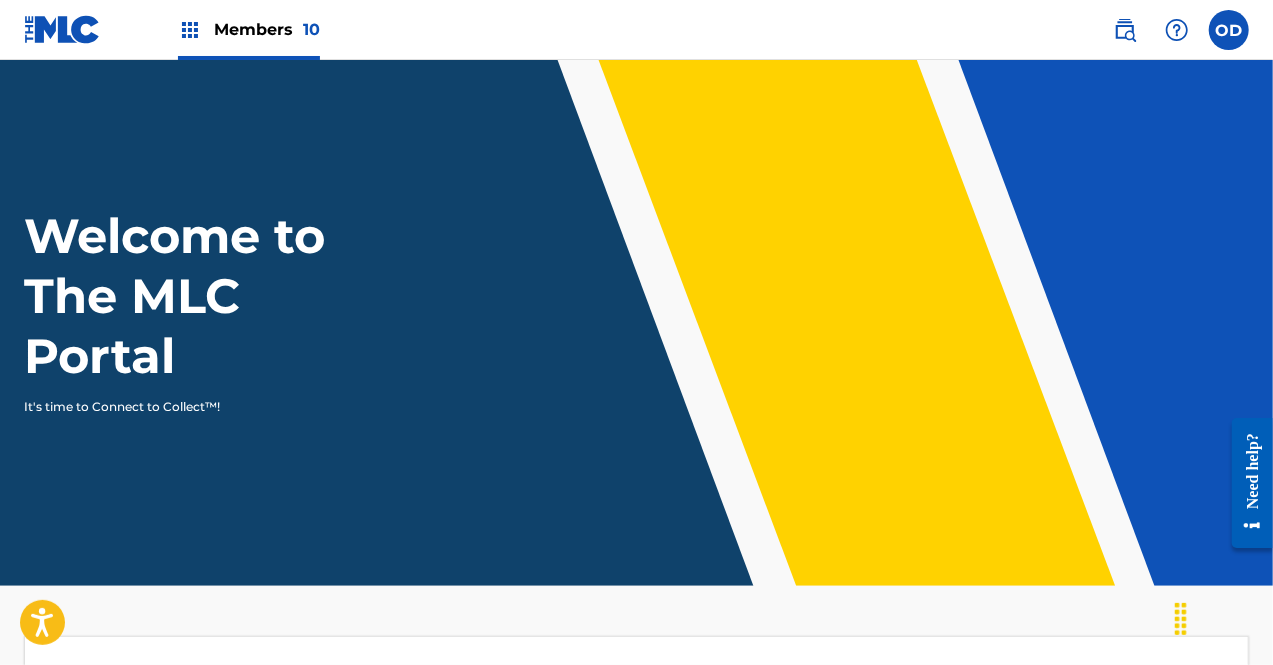 click on "Members    10" at bounding box center (267, 29) 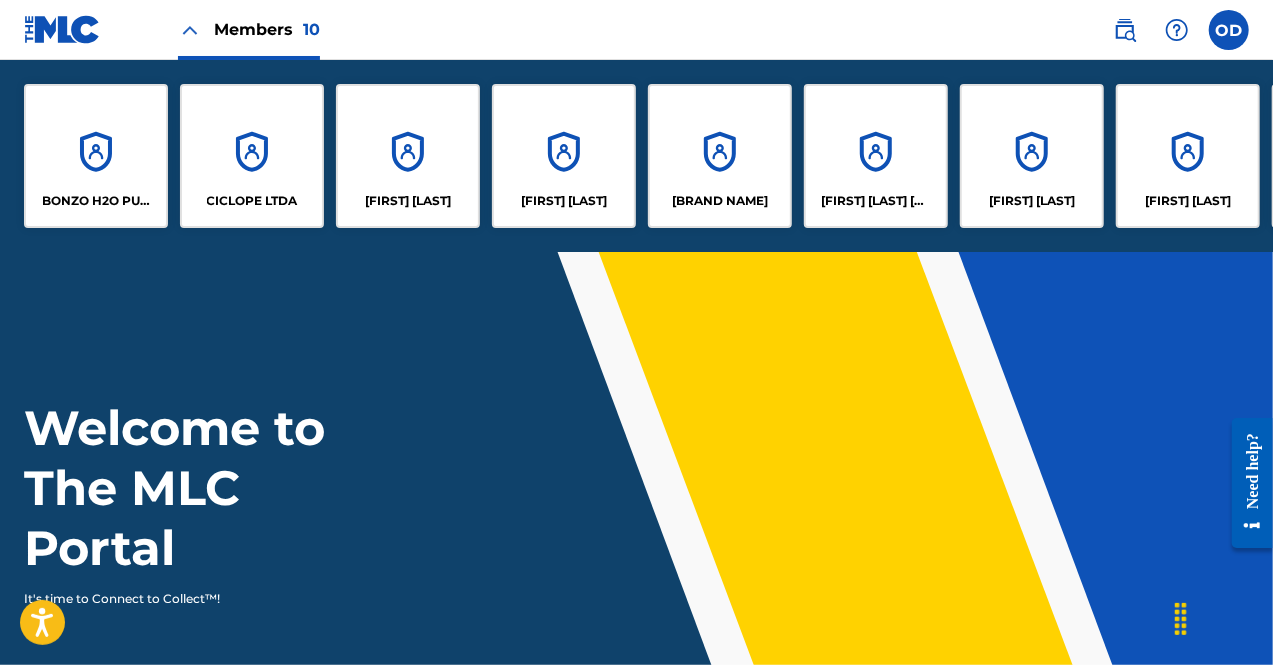 click on "BONZO H2O PUBLISHING" at bounding box center (96, 156) 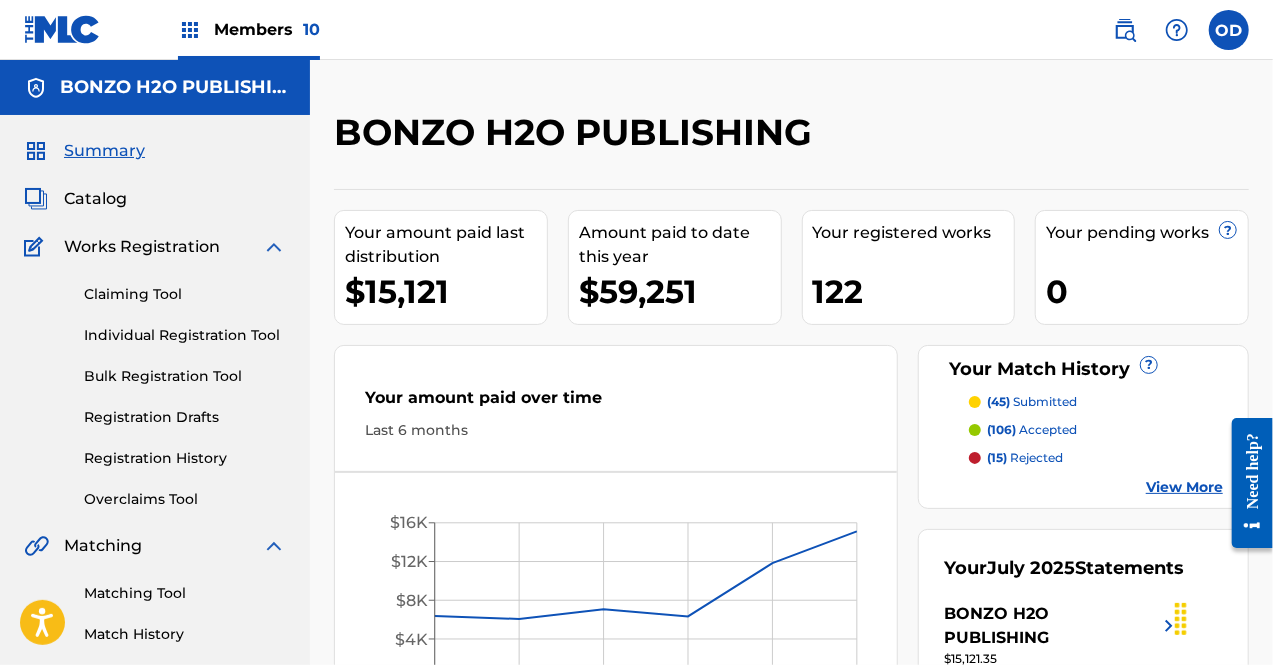 click on "Matching Tool" at bounding box center [185, 593] 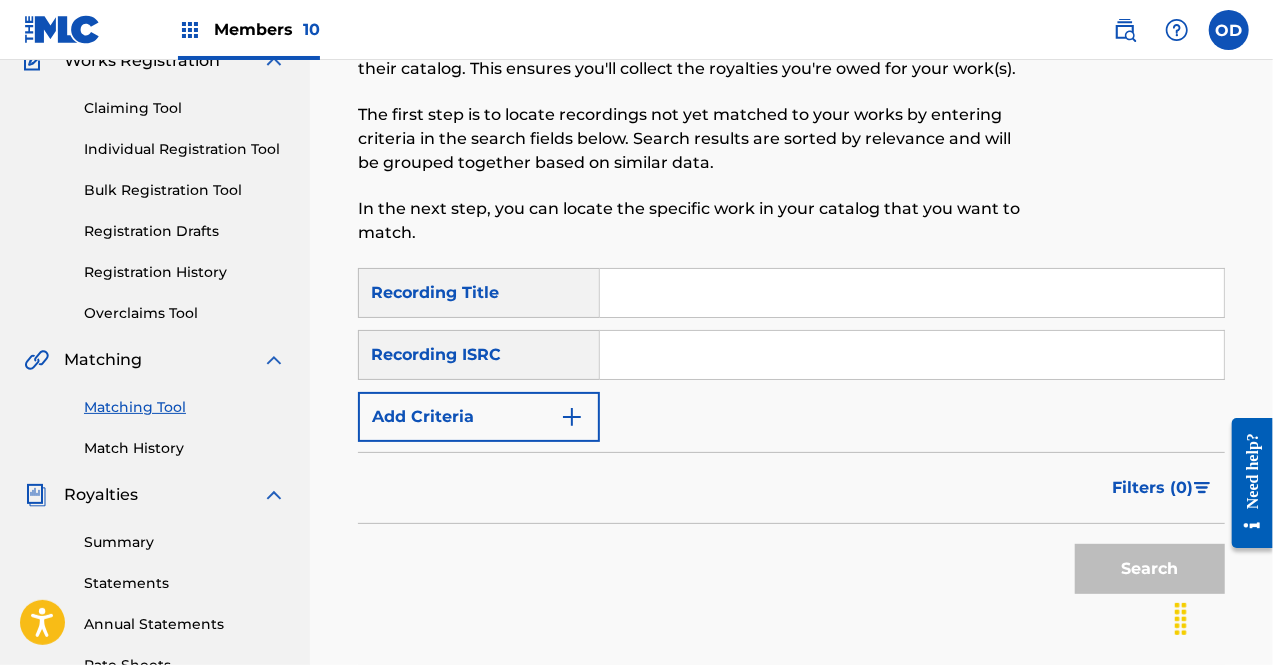scroll, scrollTop: 194, scrollLeft: 0, axis: vertical 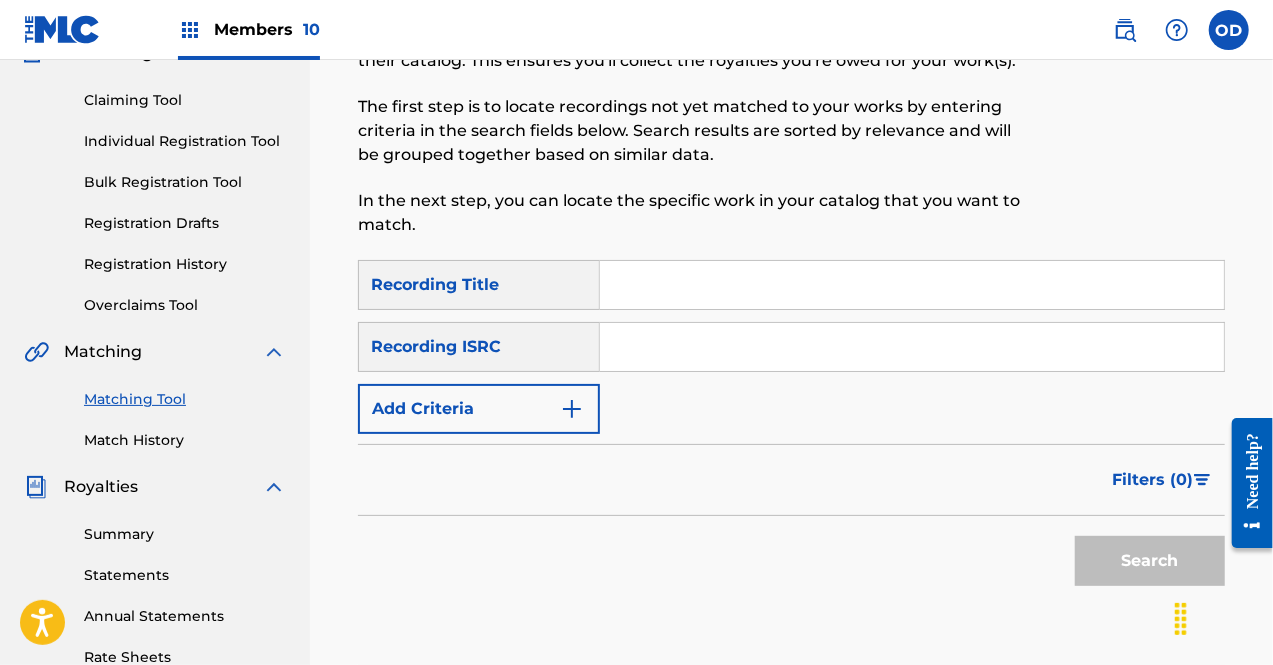 click at bounding box center [572, 409] 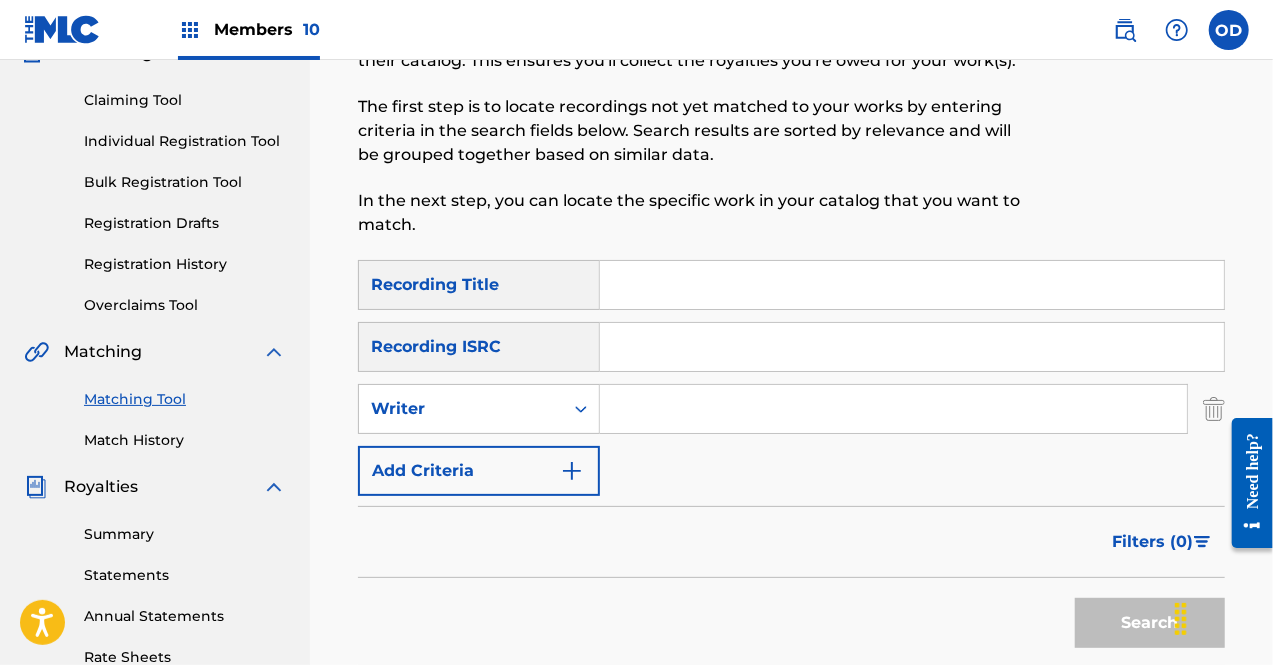 click at bounding box center (893, 409) 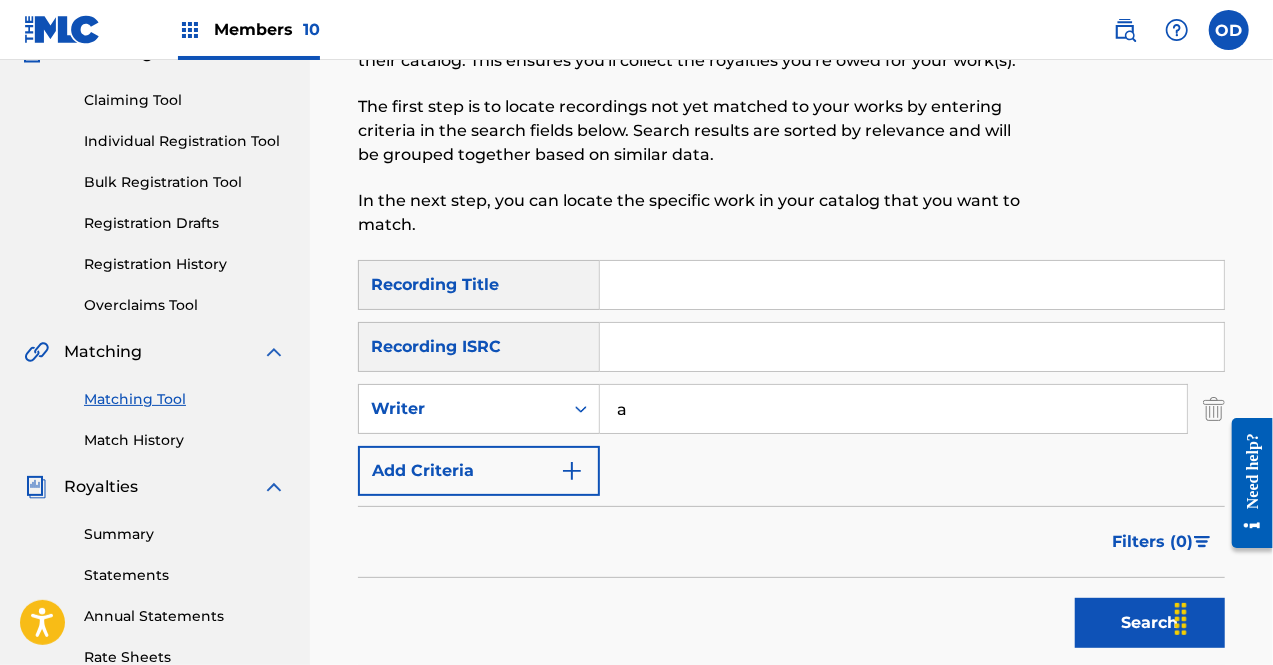 type on "[FIRST] [LAST]" 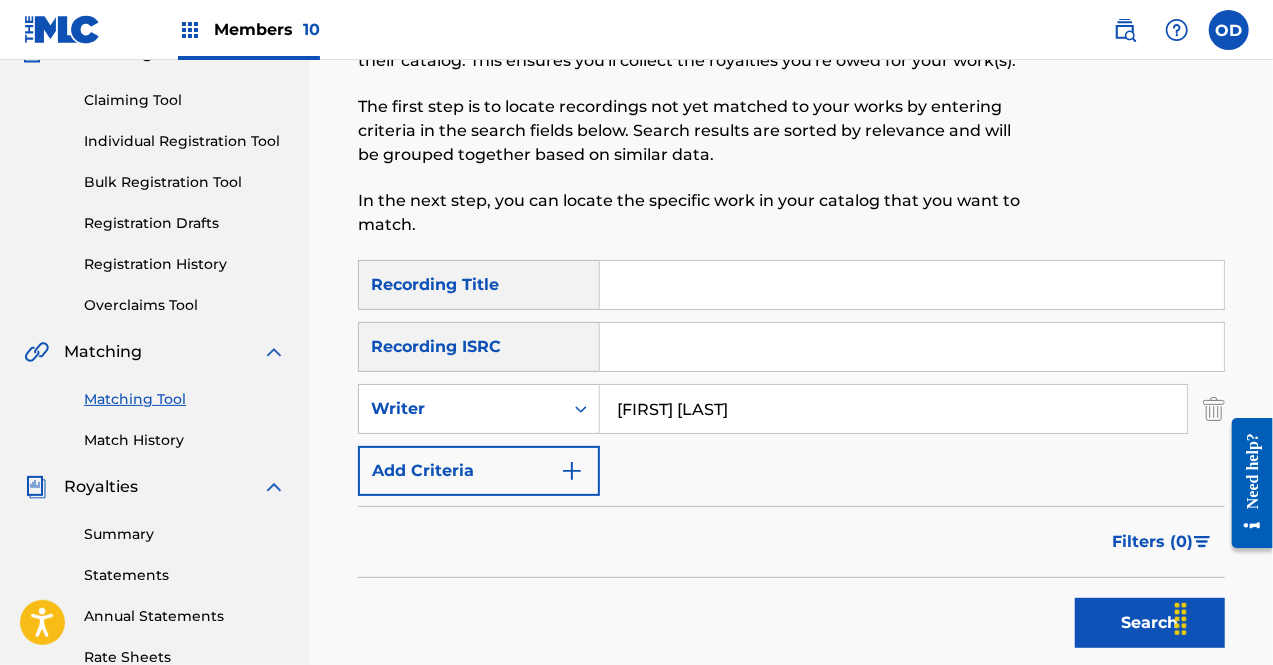click on "Search" at bounding box center (1150, 623) 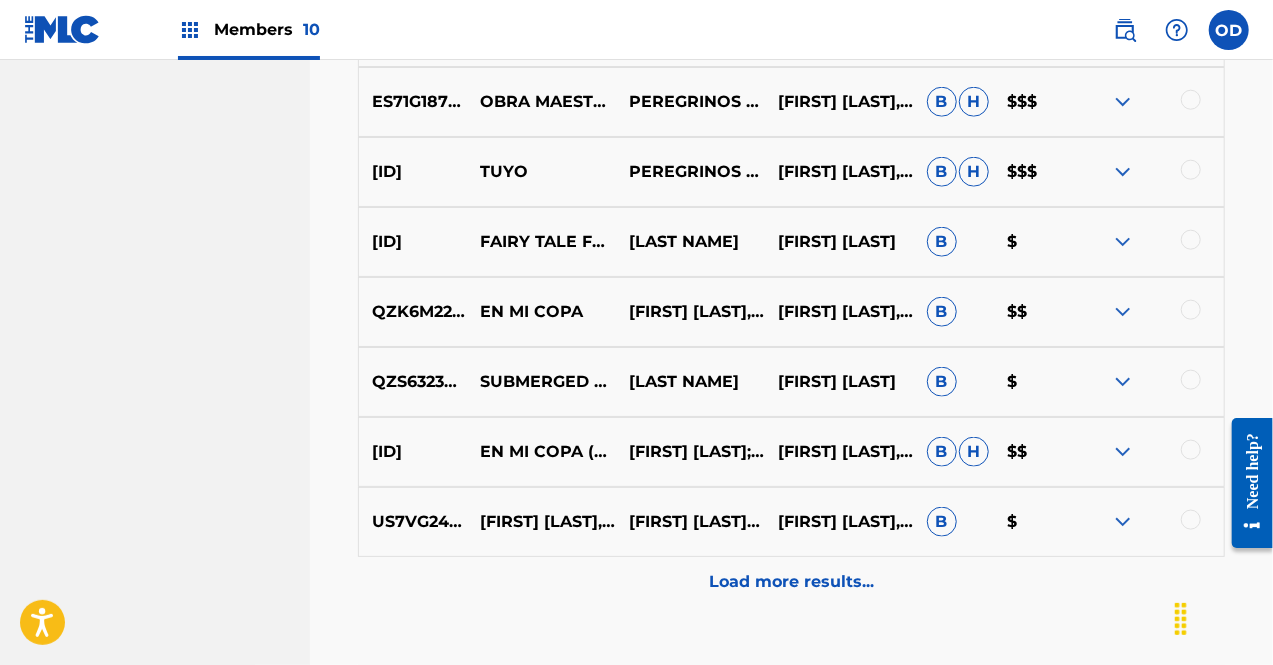 scroll, scrollTop: 1087, scrollLeft: 0, axis: vertical 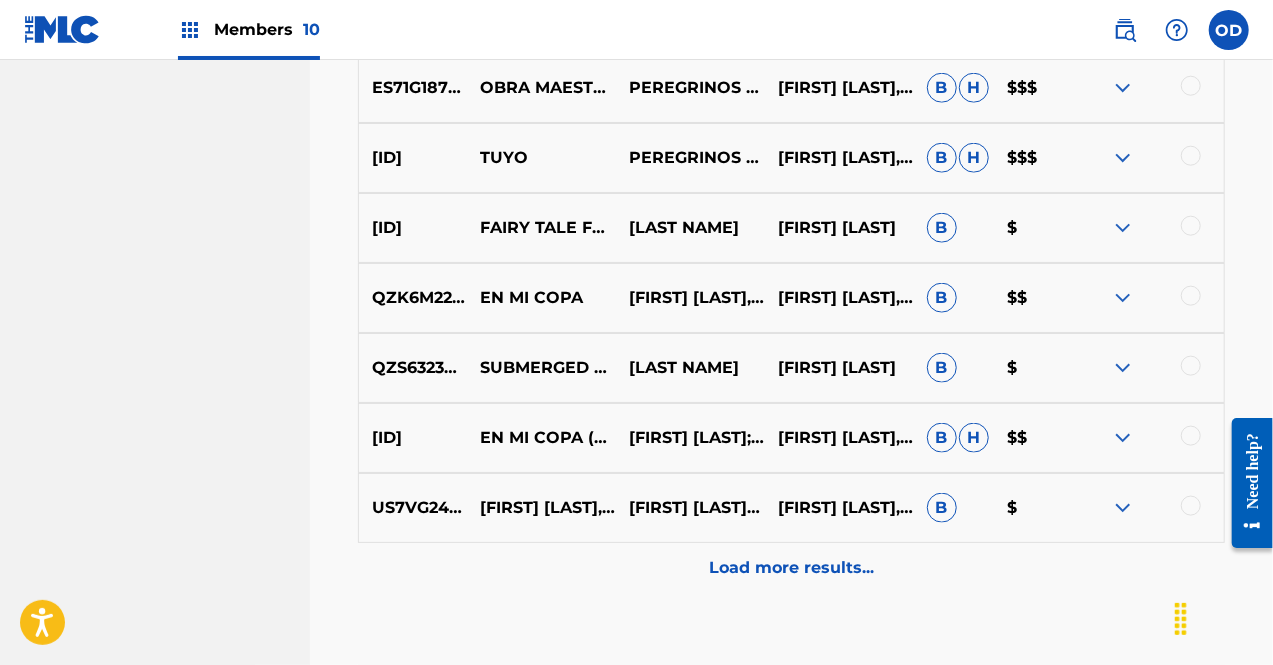 click on "Load more results..." at bounding box center (791, 568) 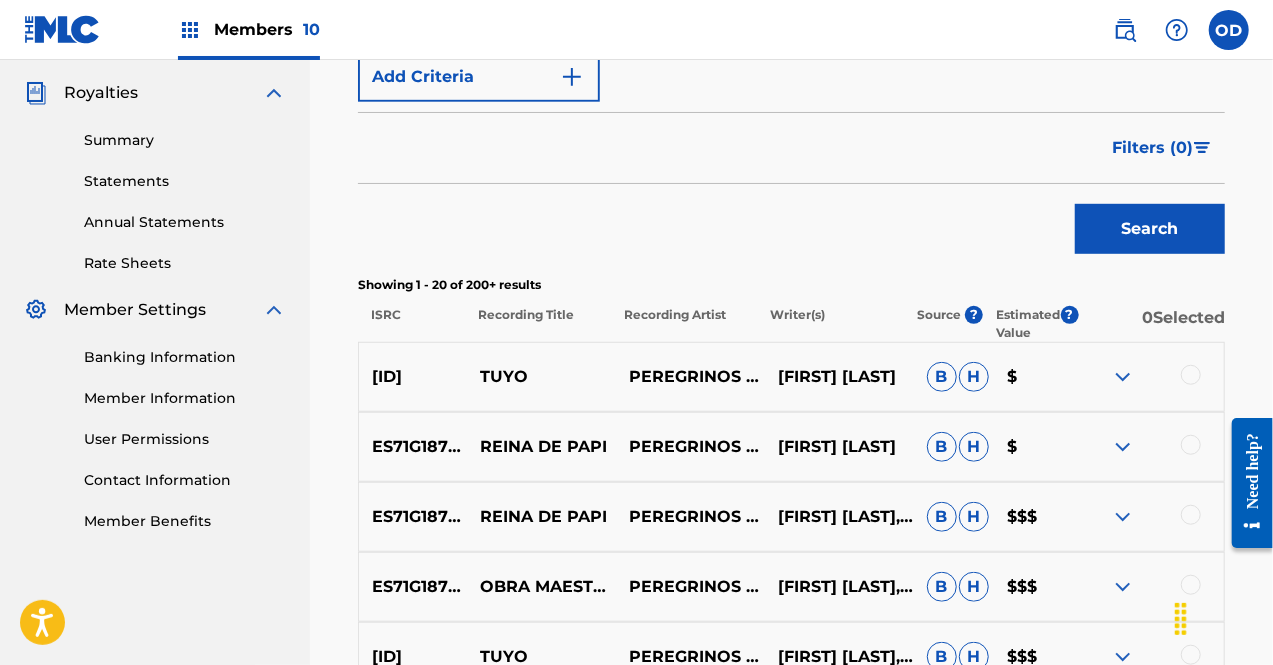 scroll, scrollTop: 1087, scrollLeft: 0, axis: vertical 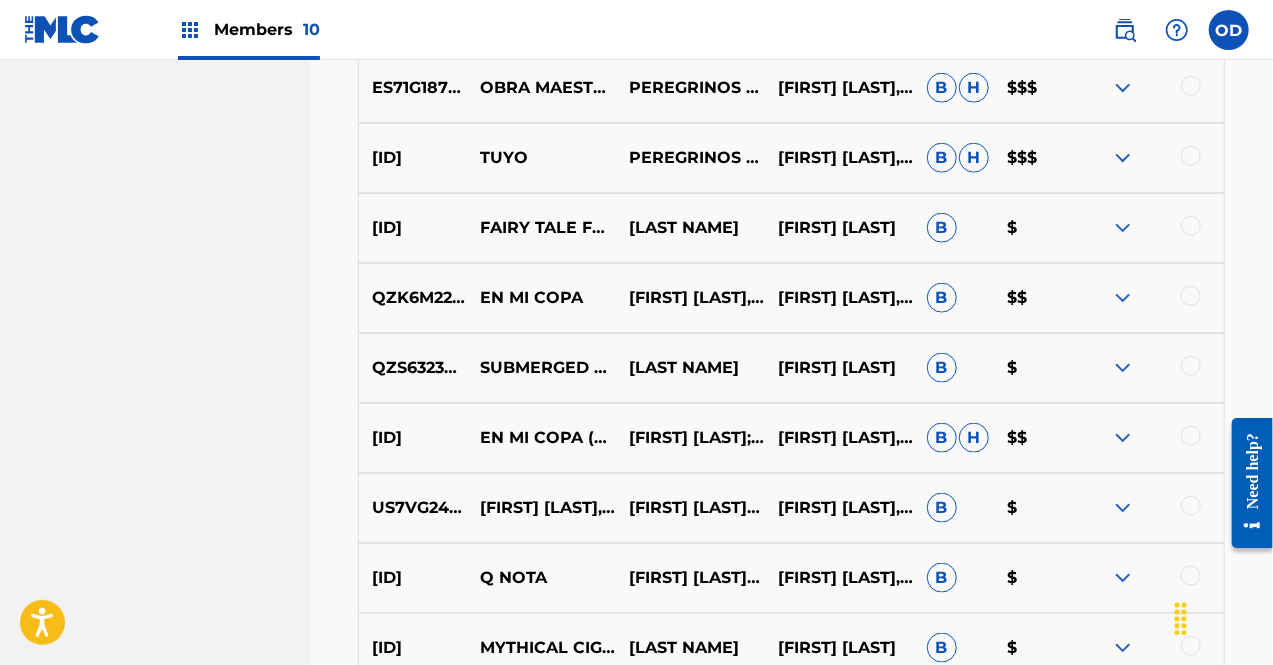 click at bounding box center [1123, 158] 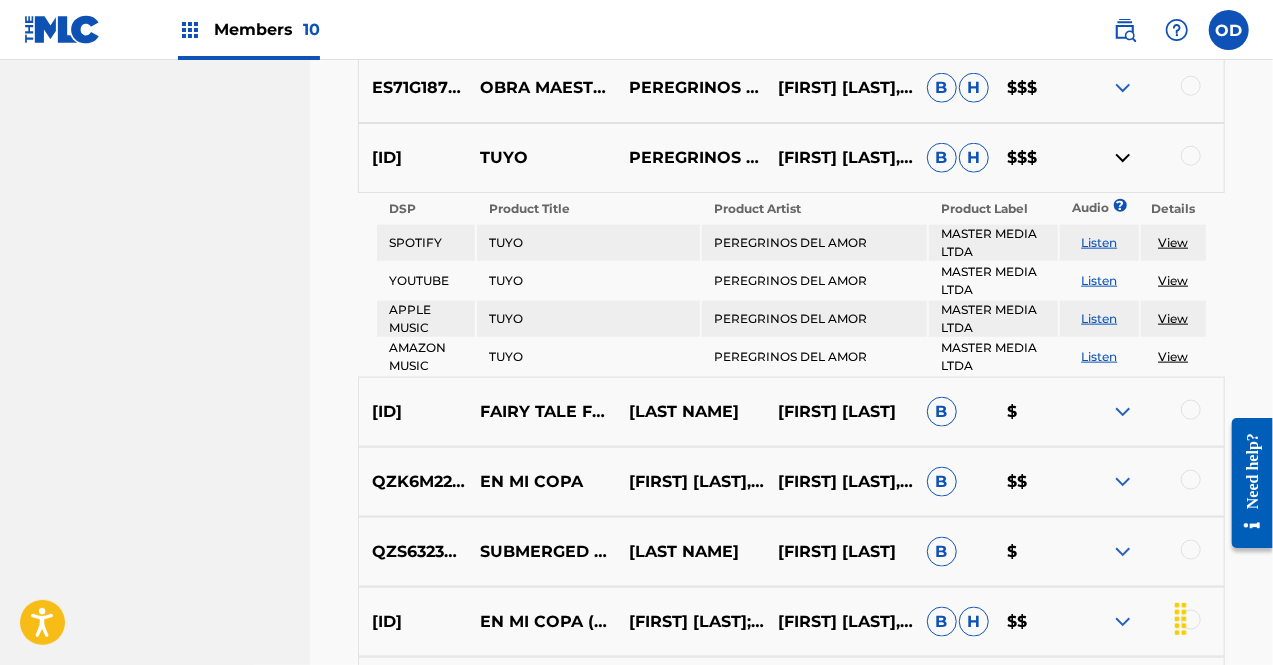 click at bounding box center [1123, 158] 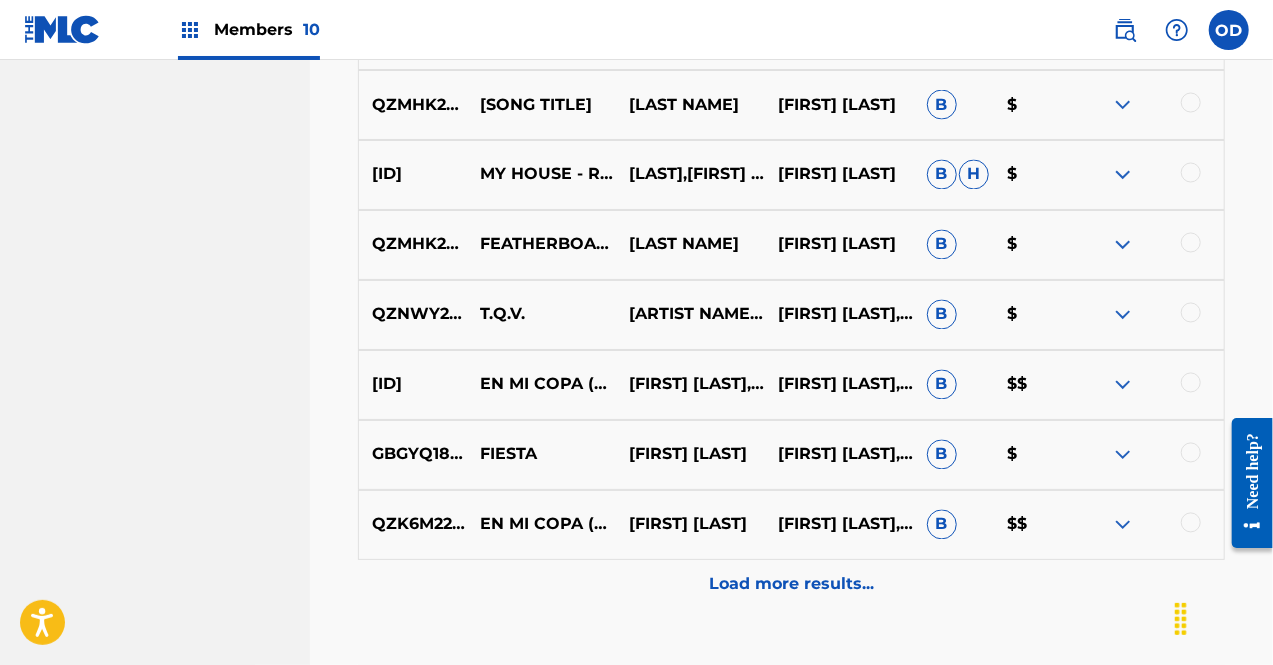 scroll, scrollTop: 1776, scrollLeft: 0, axis: vertical 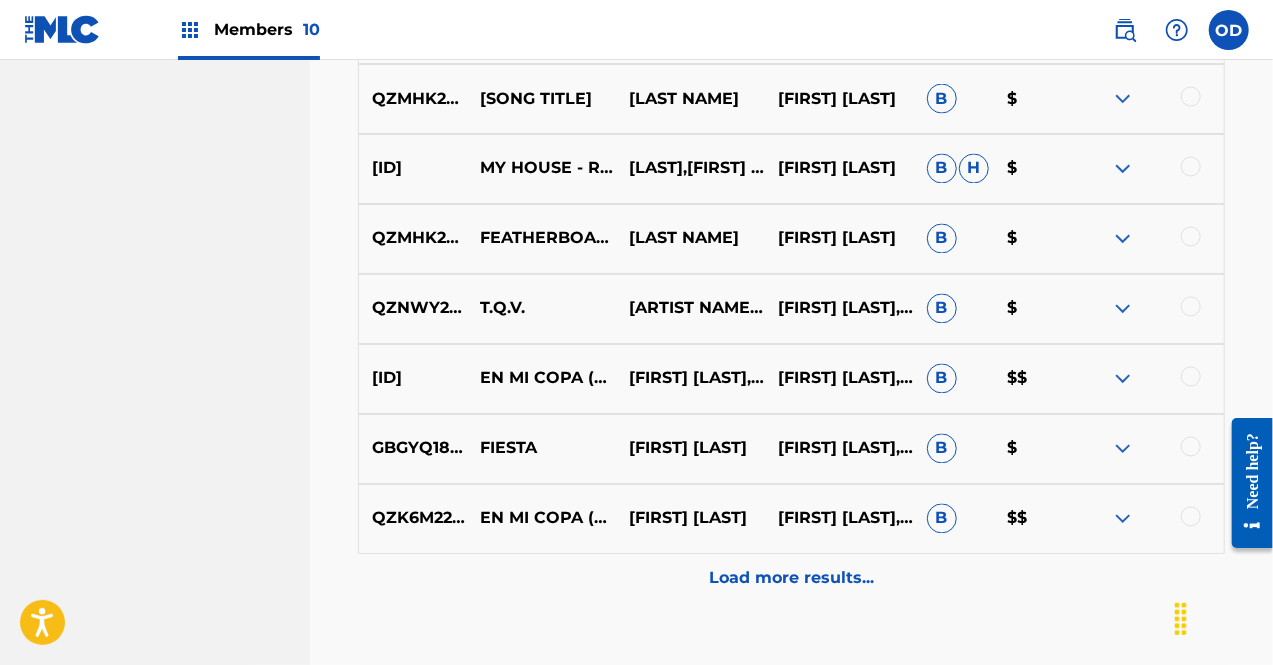 click on "Load more results..." at bounding box center (791, 579) 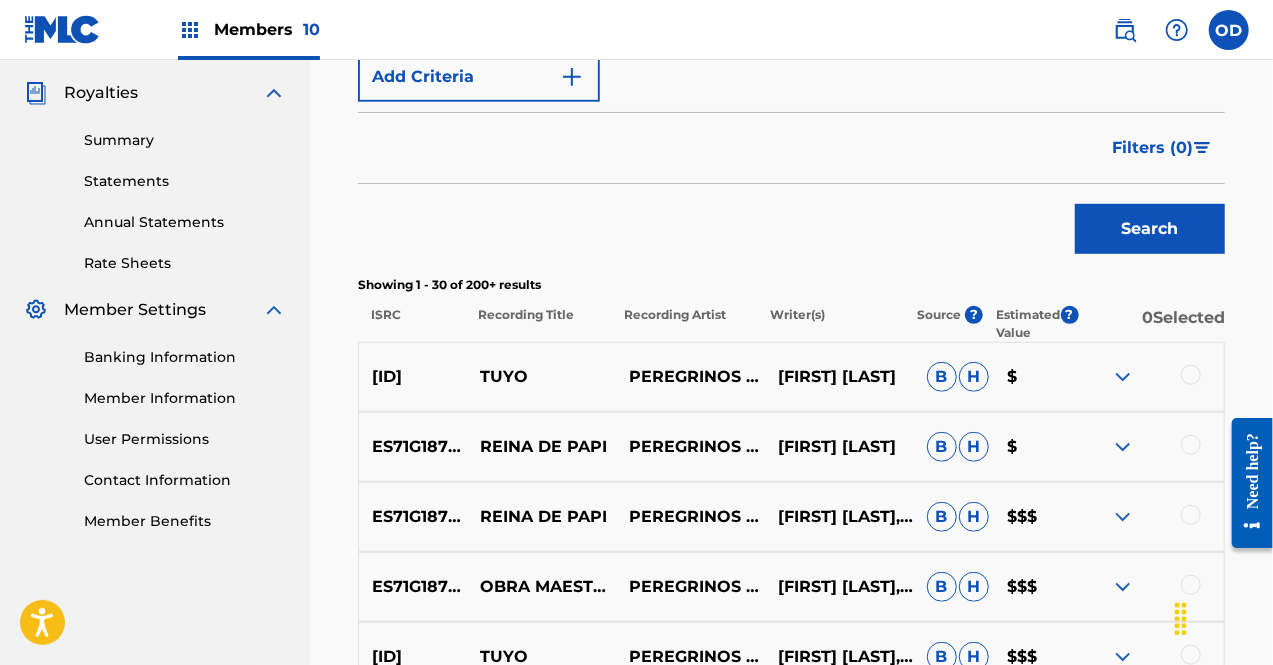 scroll, scrollTop: 1776, scrollLeft: 0, axis: vertical 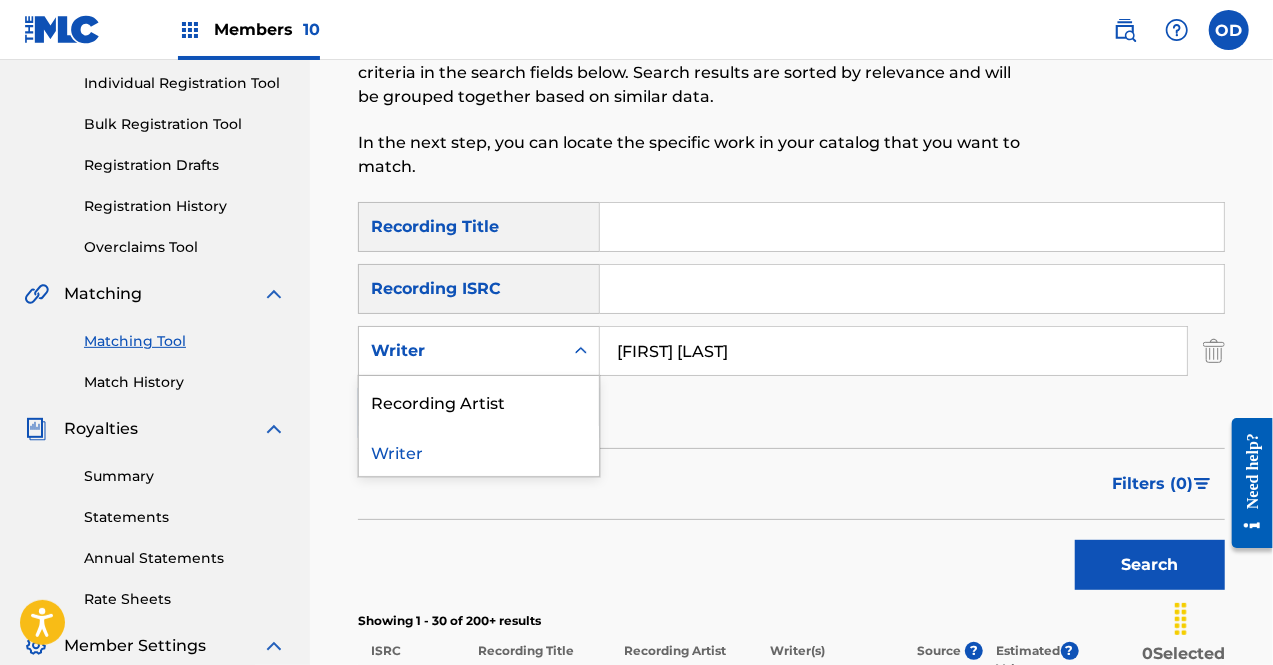 click 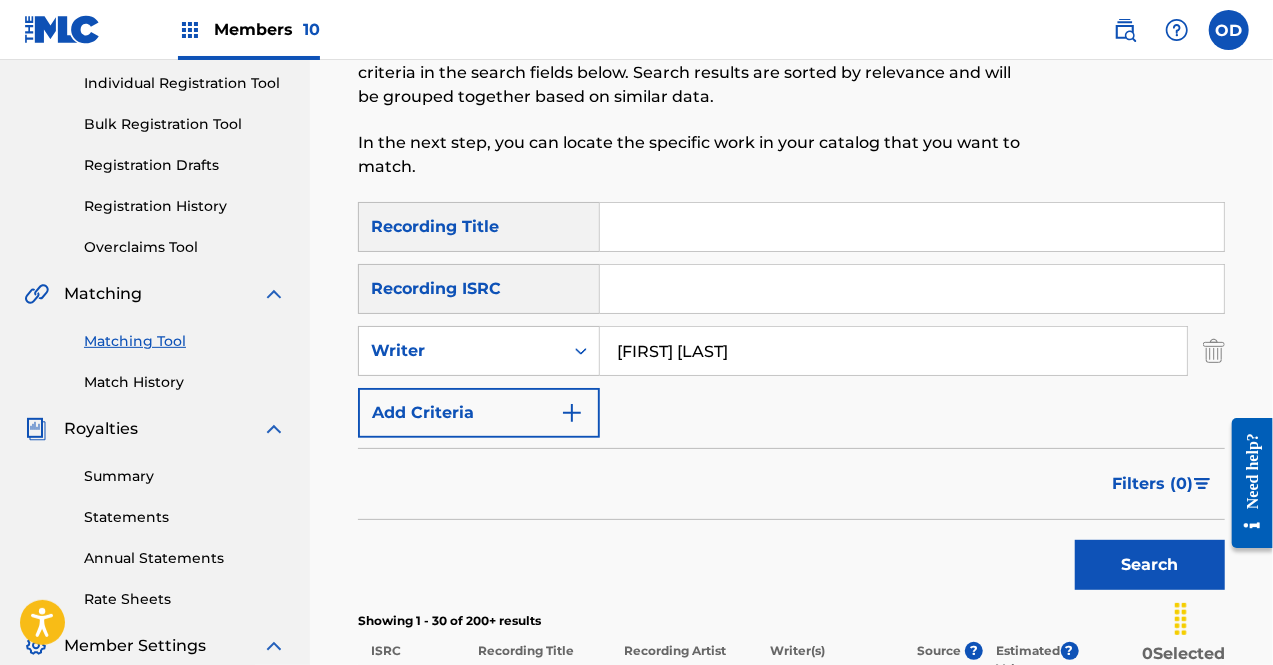 click at bounding box center [912, 227] 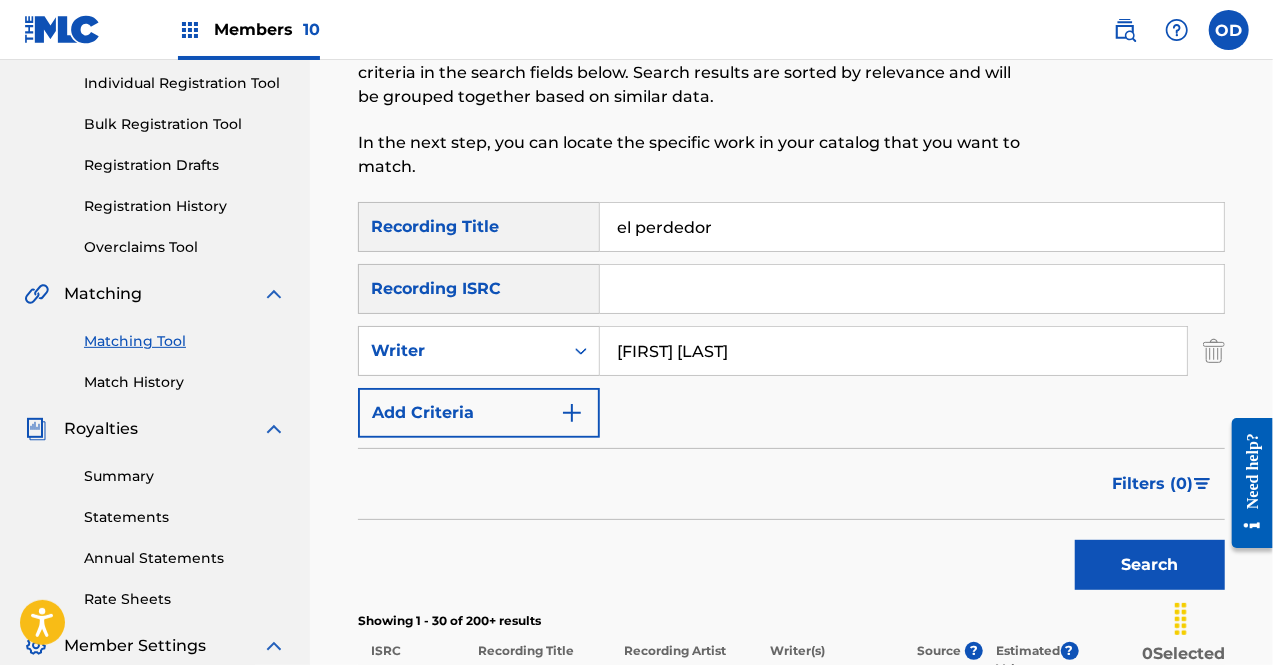 type on "el perdedor" 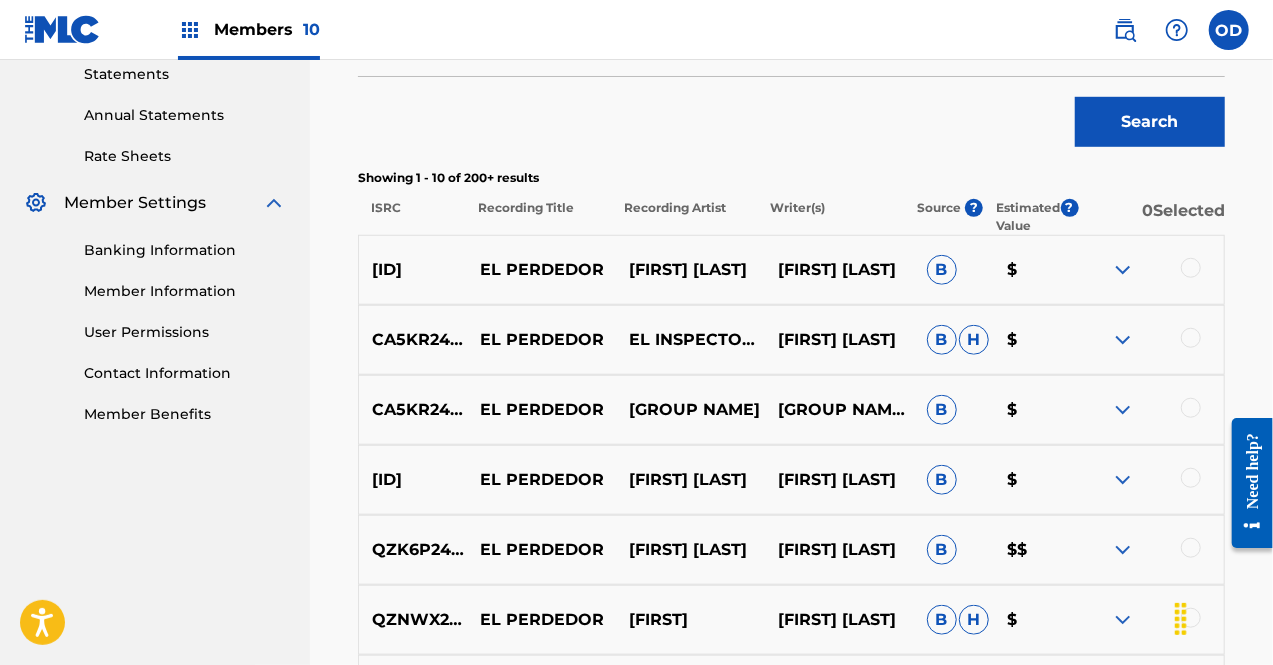scroll, scrollTop: 691, scrollLeft: 0, axis: vertical 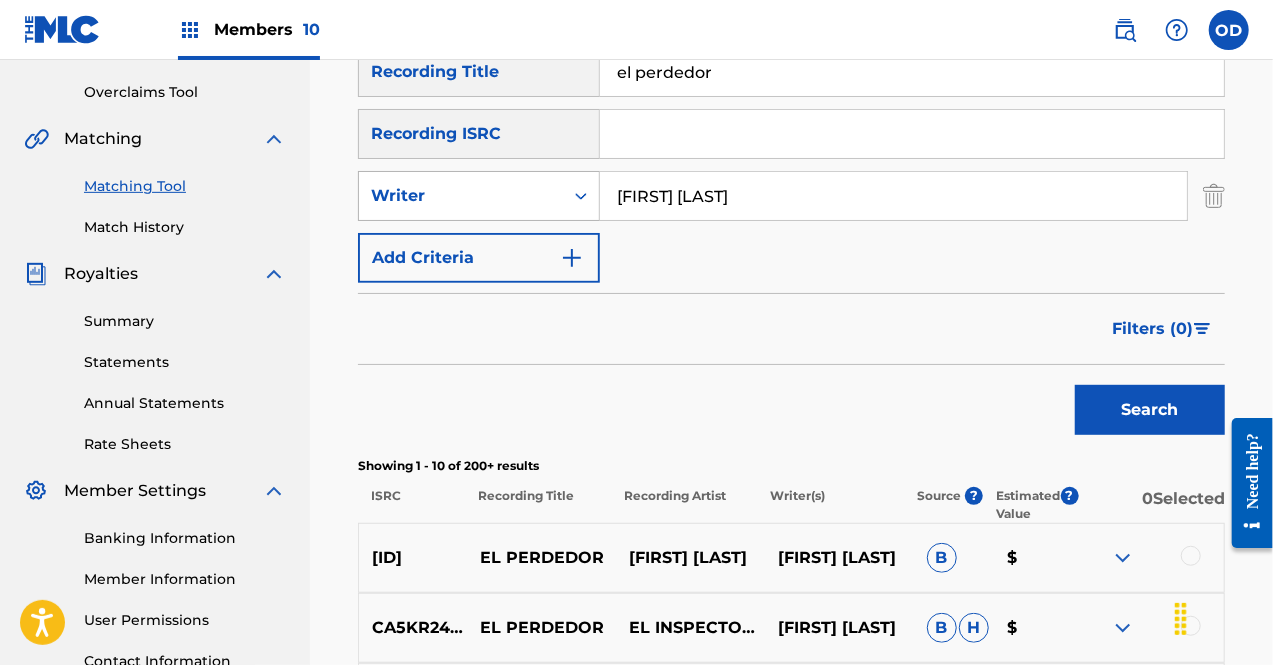 drag, startPoint x: 779, startPoint y: 193, endPoint x: 599, endPoint y: 181, distance: 180.39955 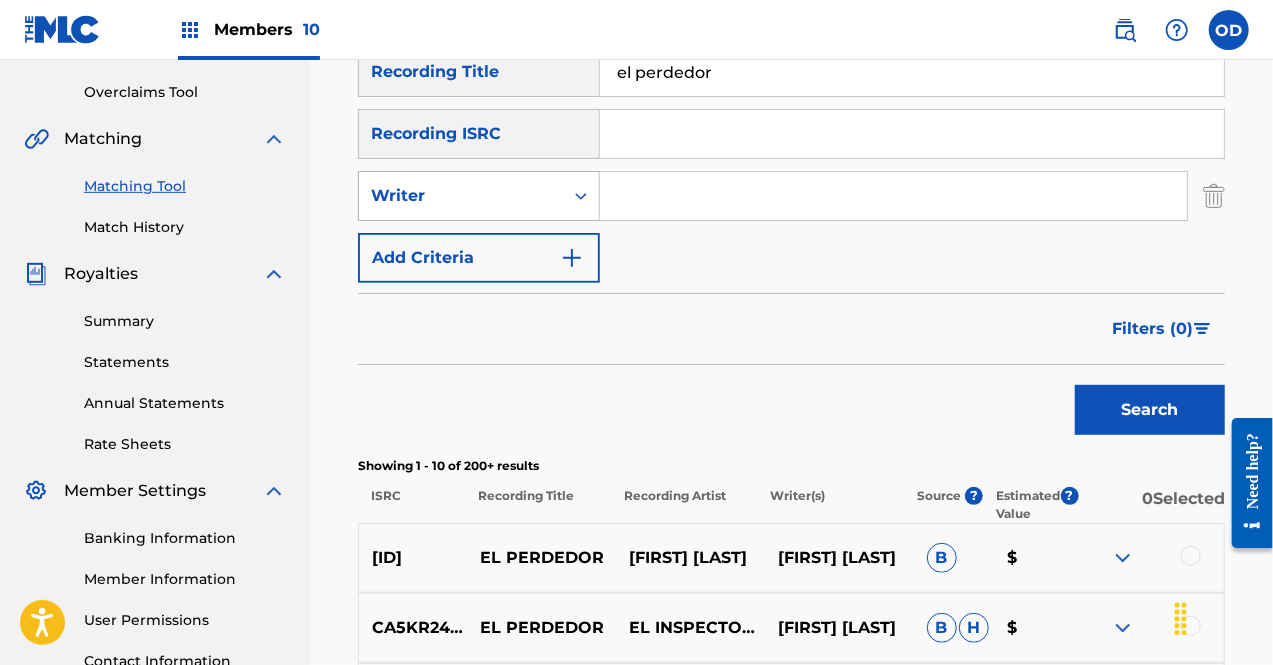 type 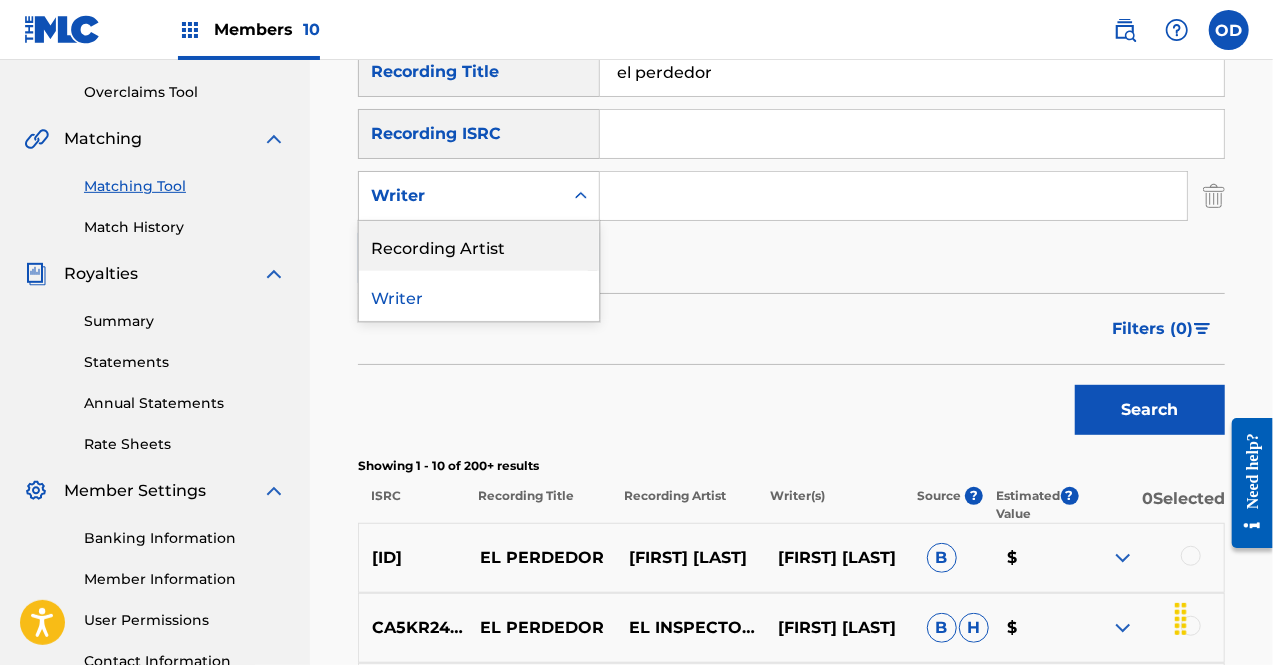 click on "Recording Artist" at bounding box center [479, 246] 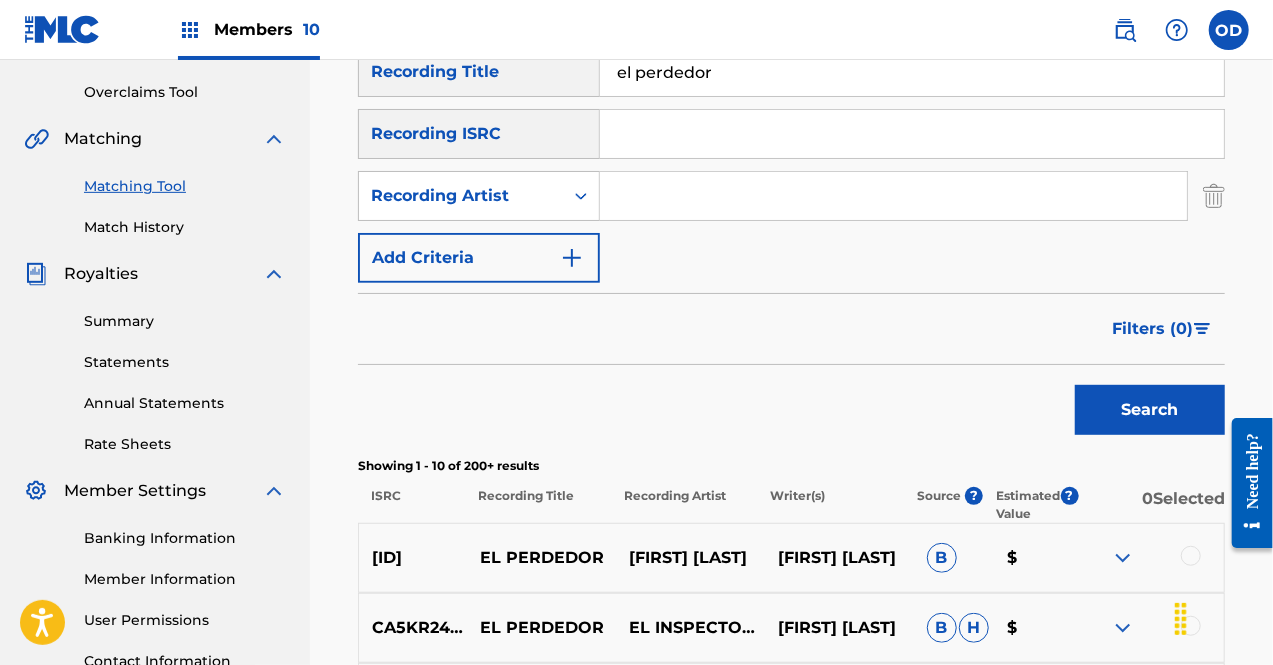 click at bounding box center (893, 196) 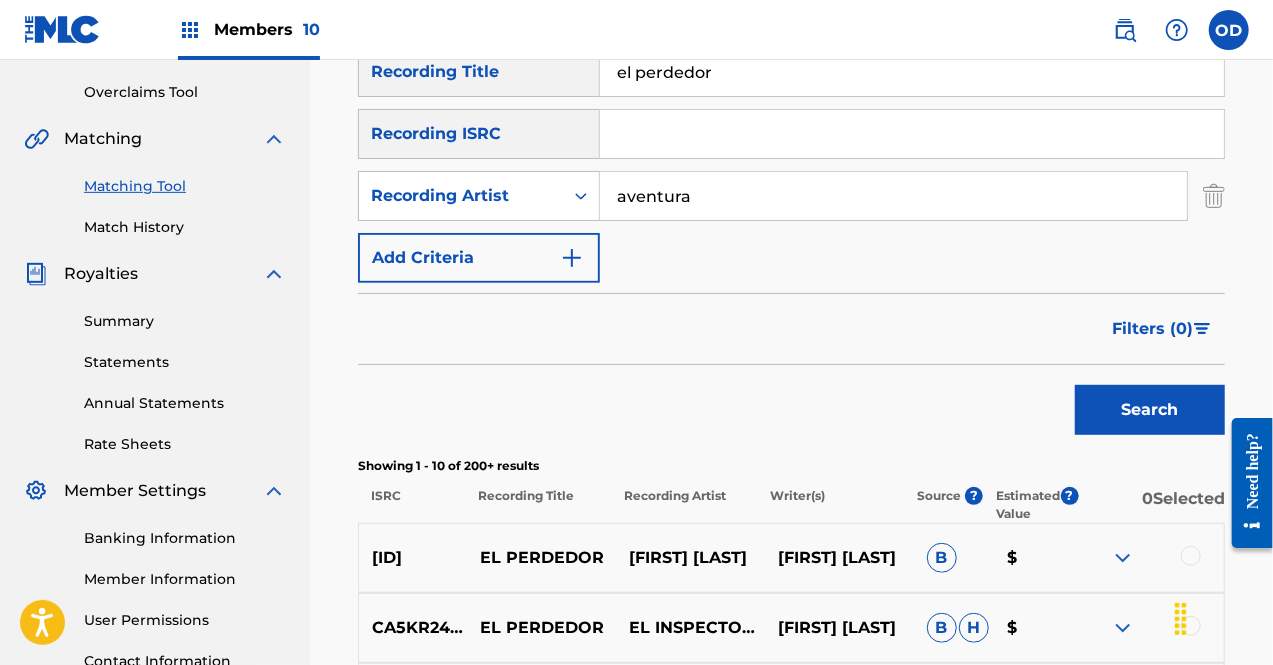 type on "aventura" 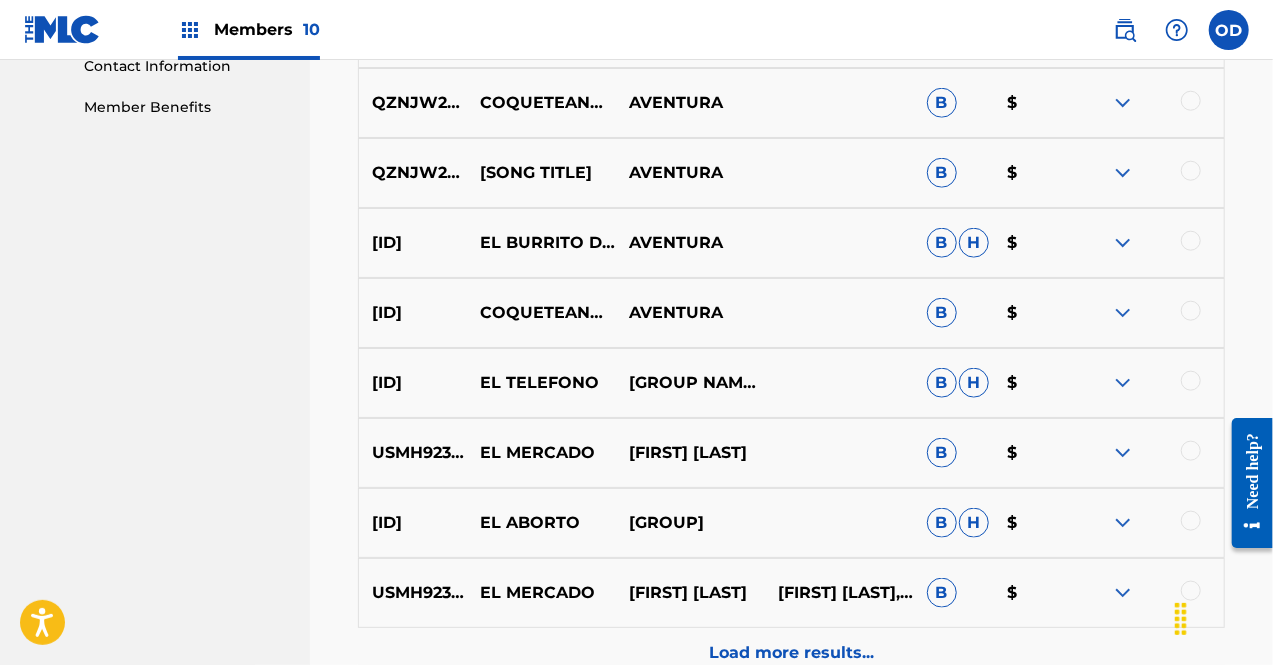 scroll, scrollTop: 1006, scrollLeft: 0, axis: vertical 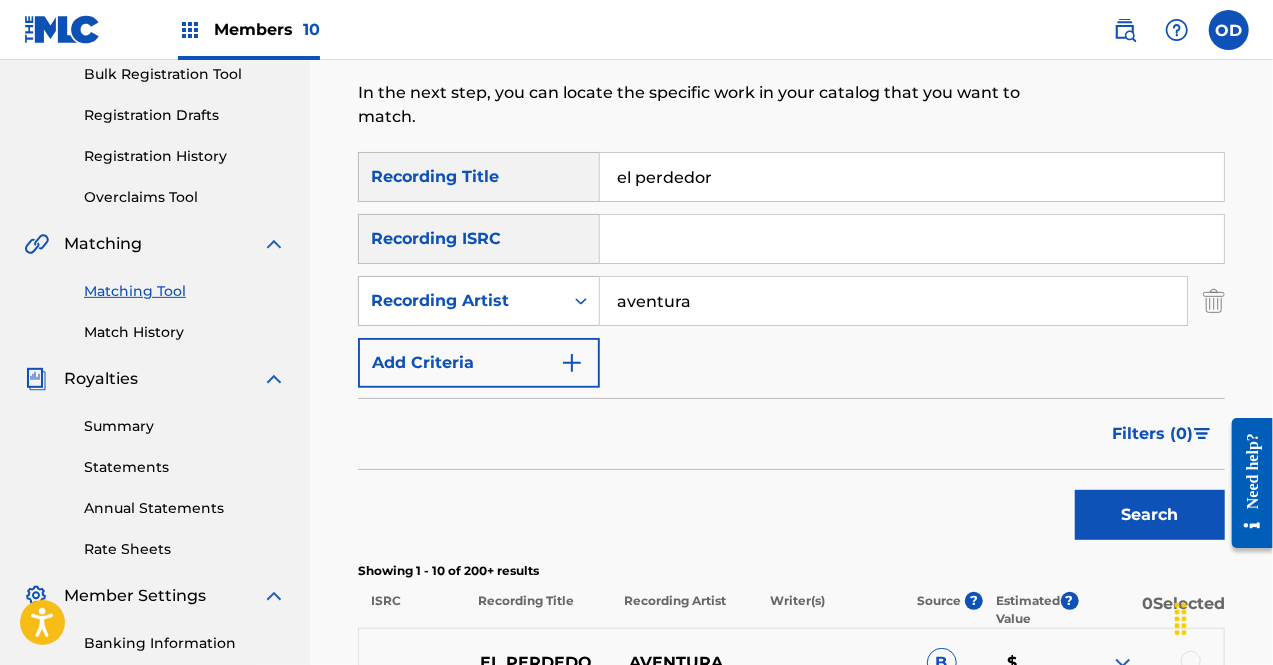 drag, startPoint x: 742, startPoint y: 175, endPoint x: 596, endPoint y: 191, distance: 146.8741 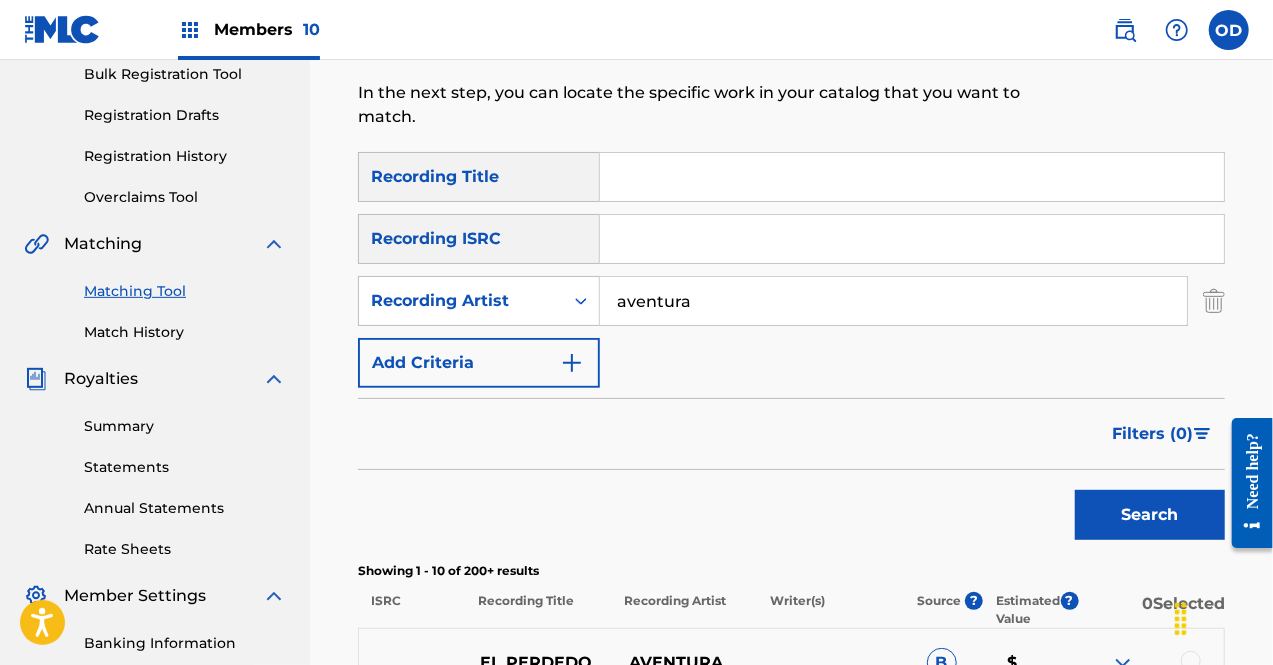 type 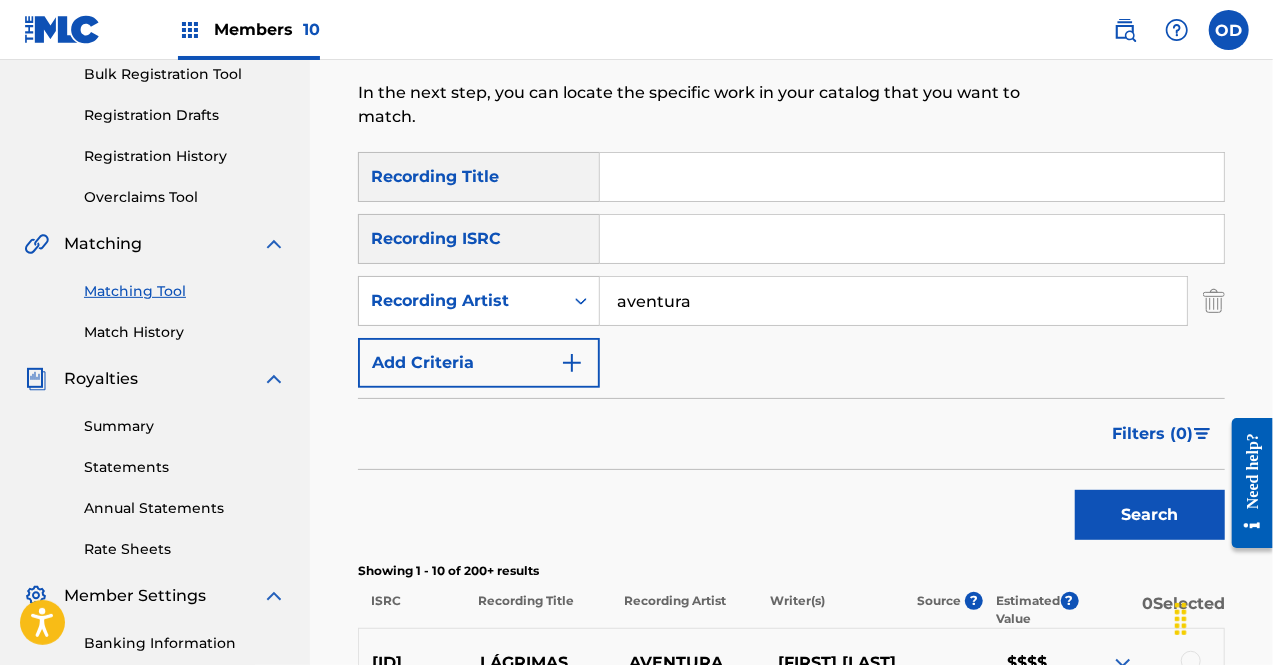 click on "Recording Artist [ARTIST NAME]" at bounding box center [791, 643] 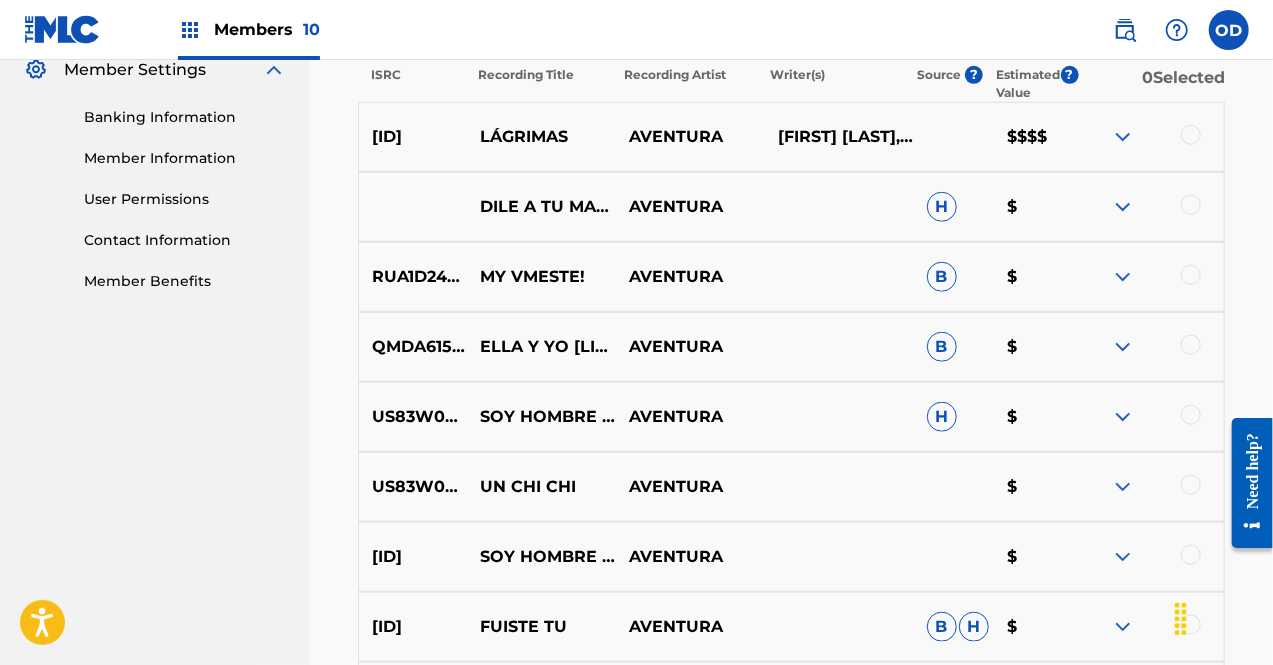 scroll, scrollTop: 830, scrollLeft: 0, axis: vertical 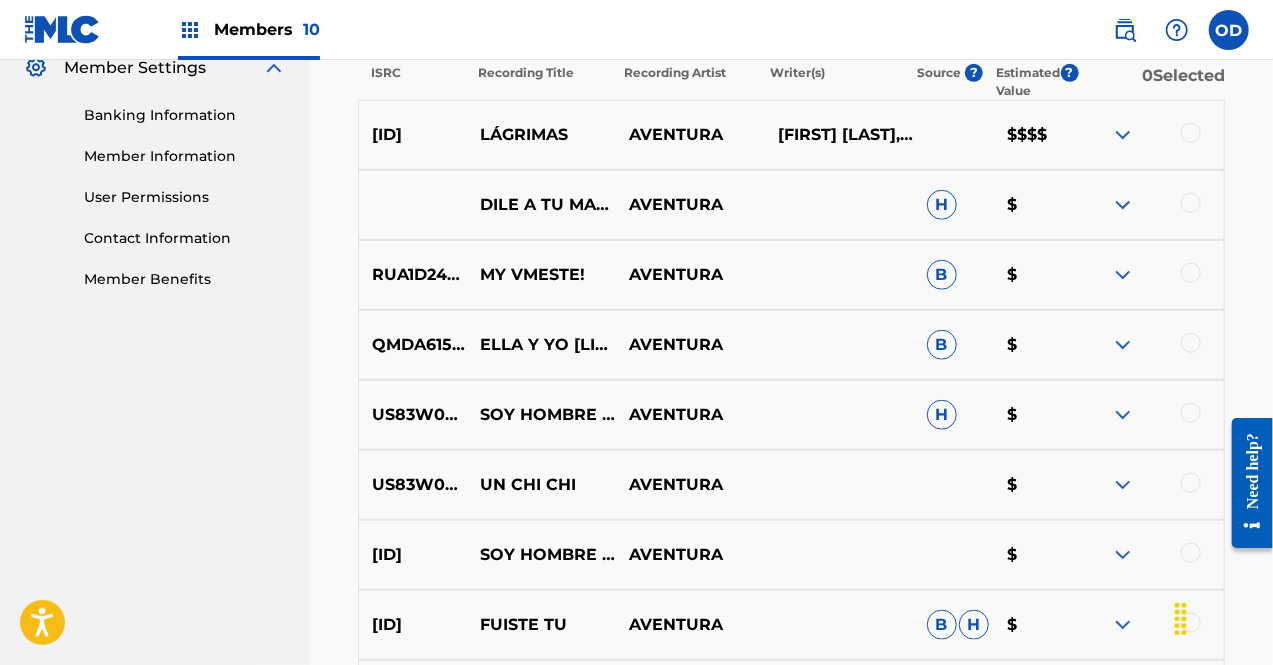 click at bounding box center [1123, 135] 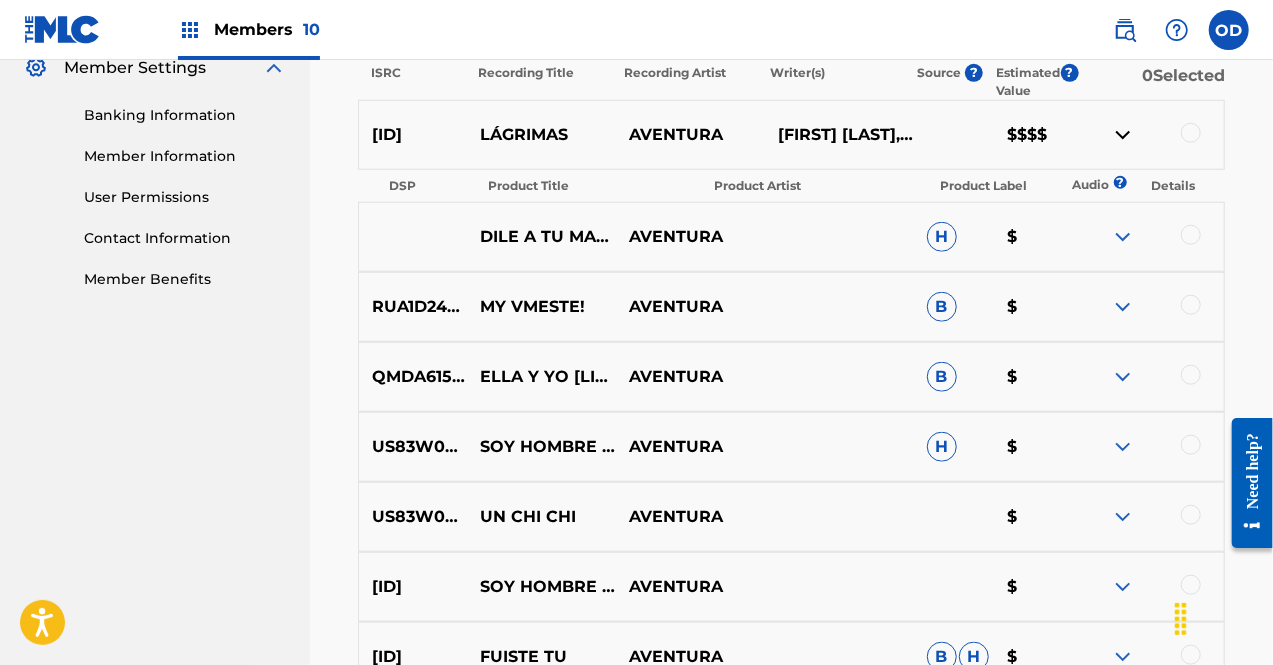 click at bounding box center [1123, 135] 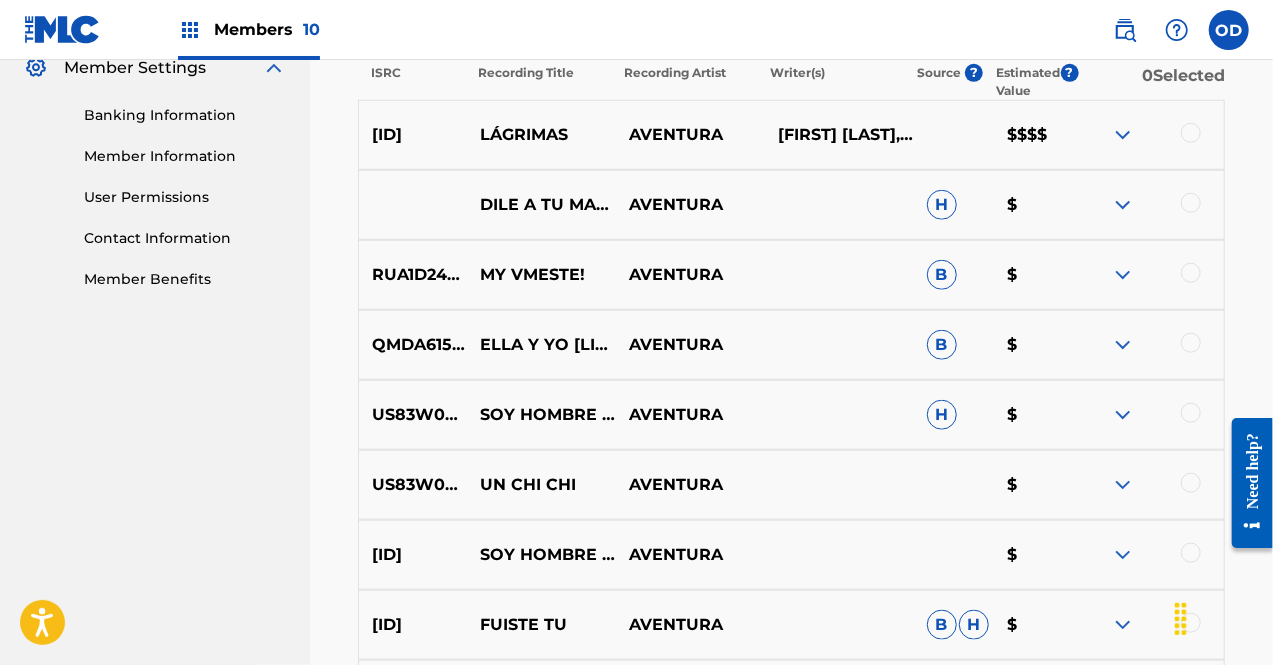 click at bounding box center [1123, 135] 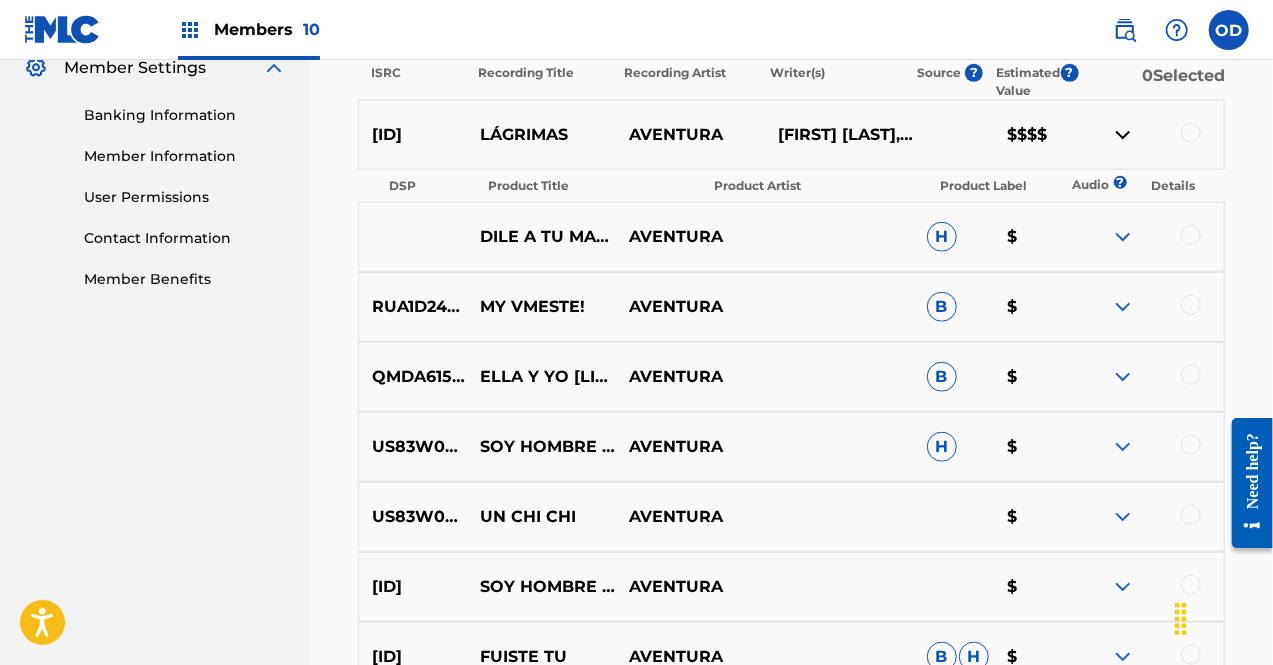 click at bounding box center [1123, 135] 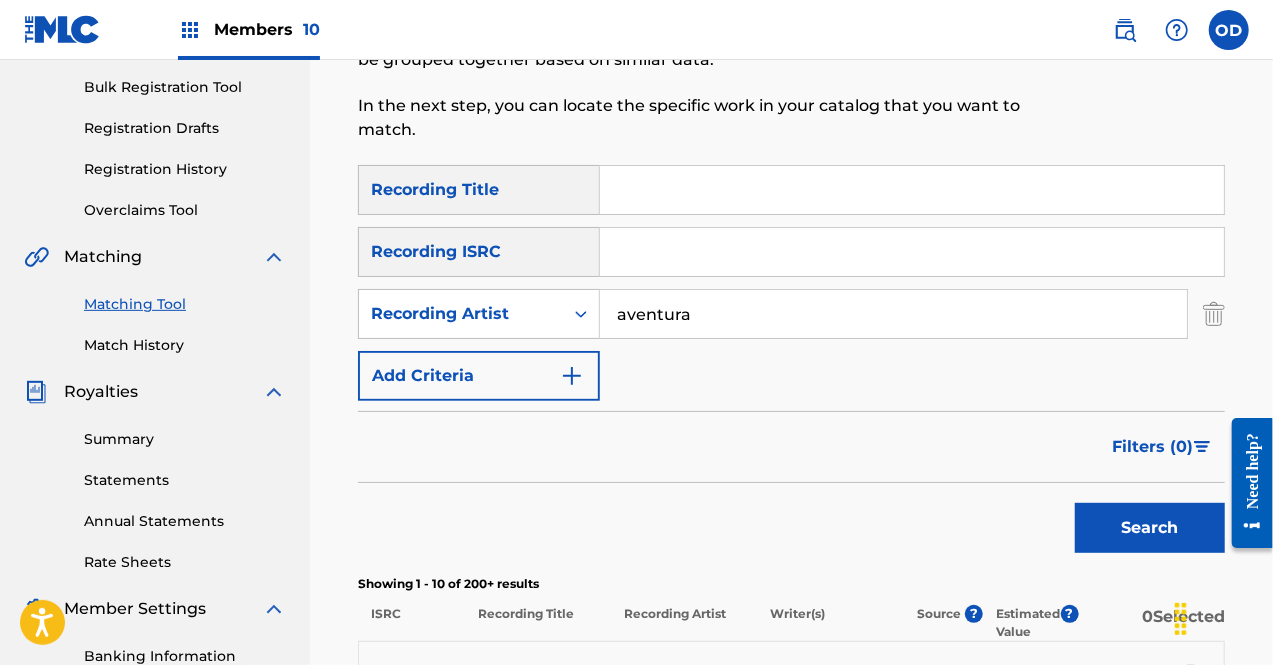 scroll, scrollTop: 293, scrollLeft: 0, axis: vertical 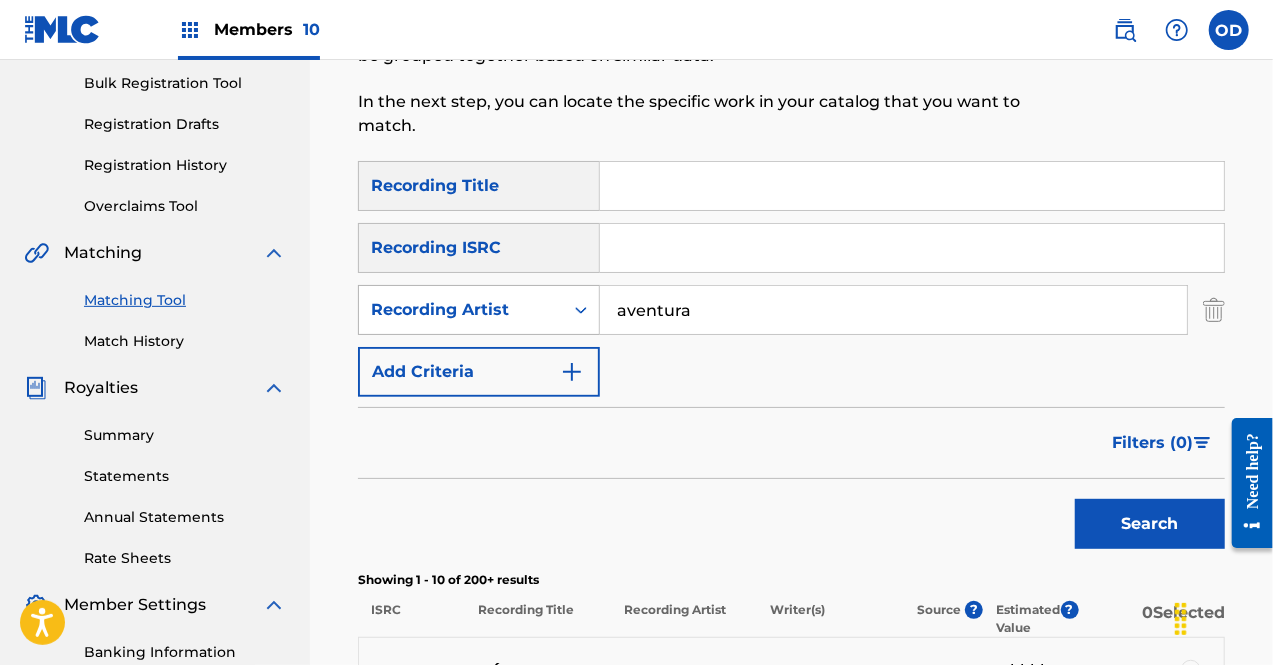 drag, startPoint x: 696, startPoint y: 313, endPoint x: 576, endPoint y: 313, distance: 120 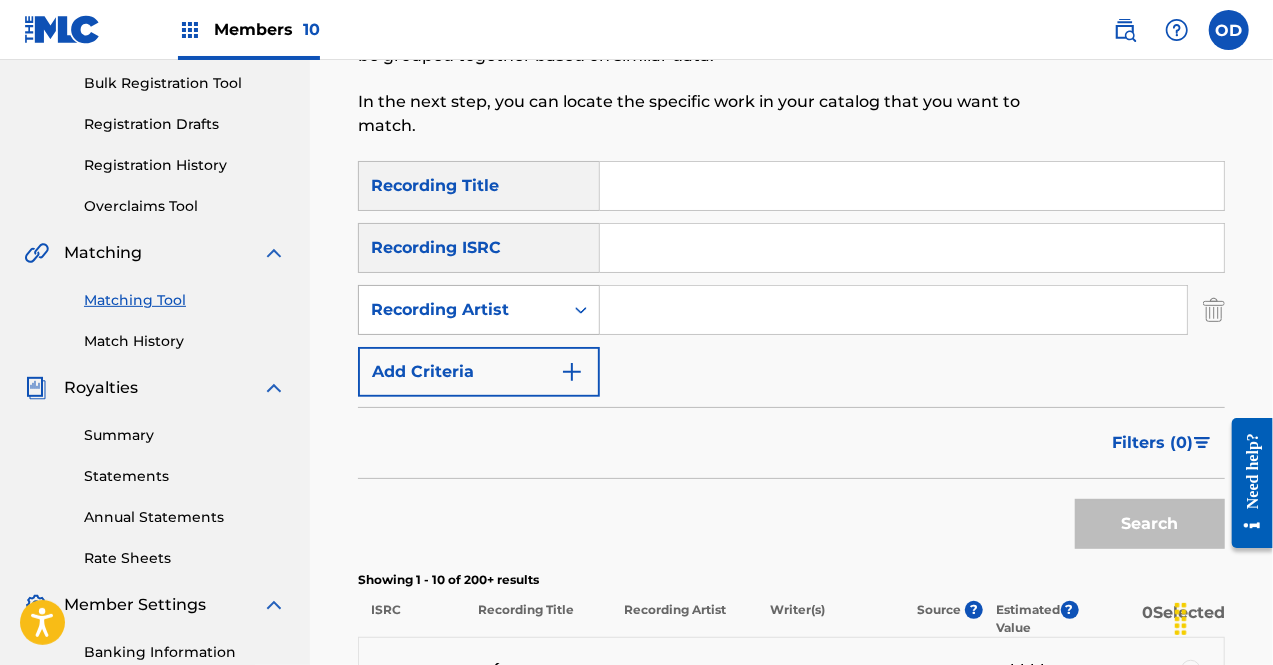 type 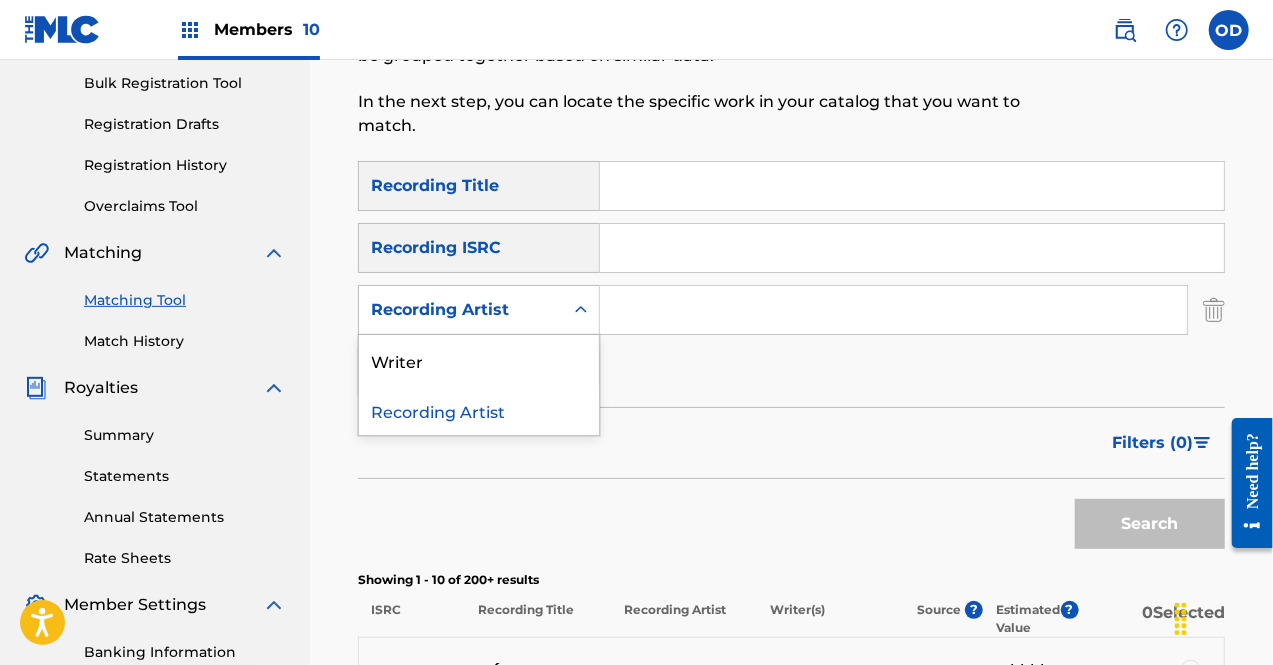 click 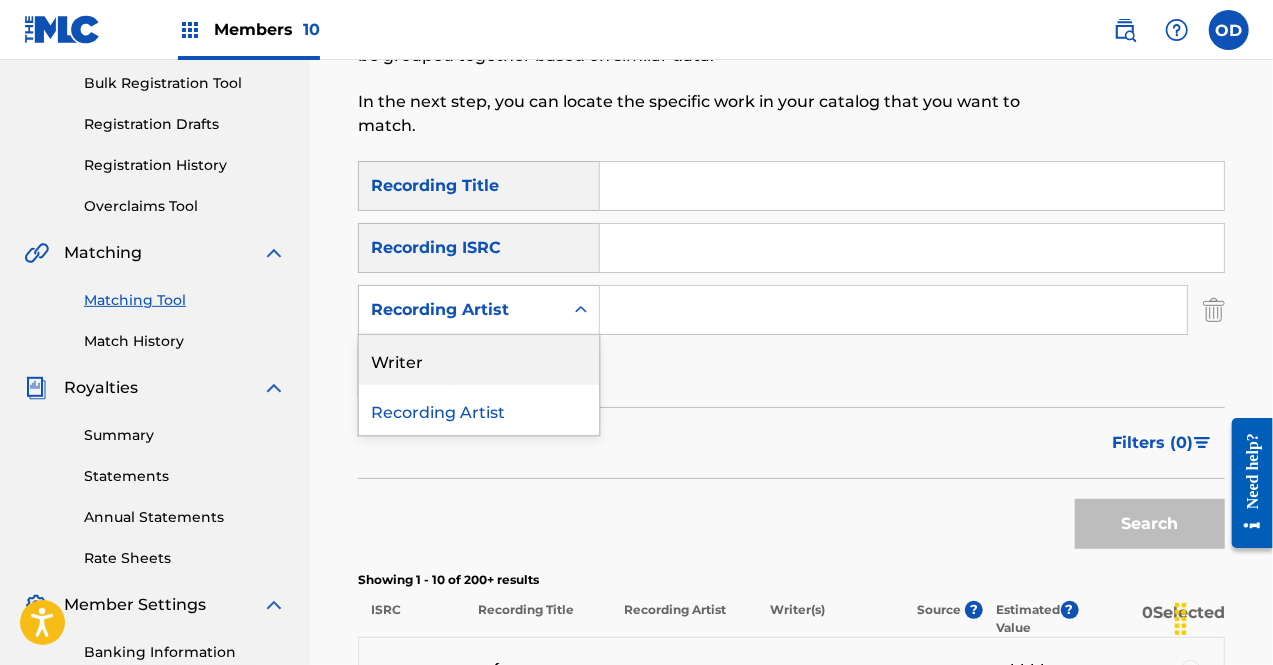 click on "Writer" at bounding box center (479, 360) 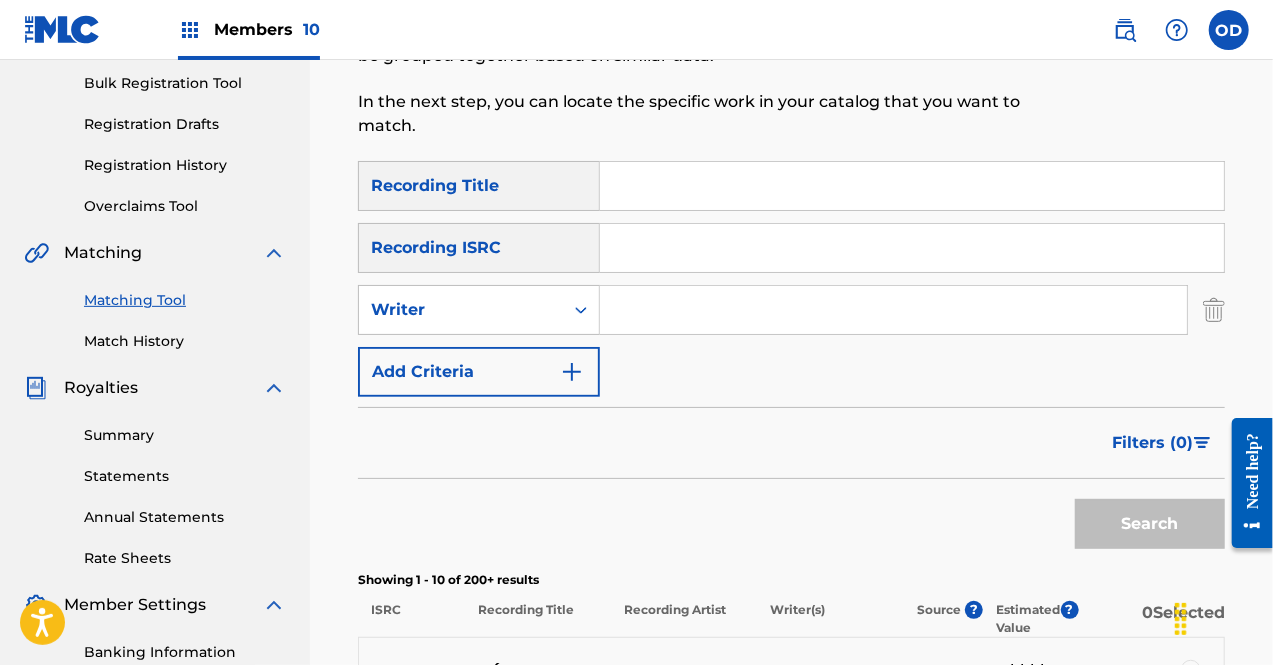 click at bounding box center [893, 310] 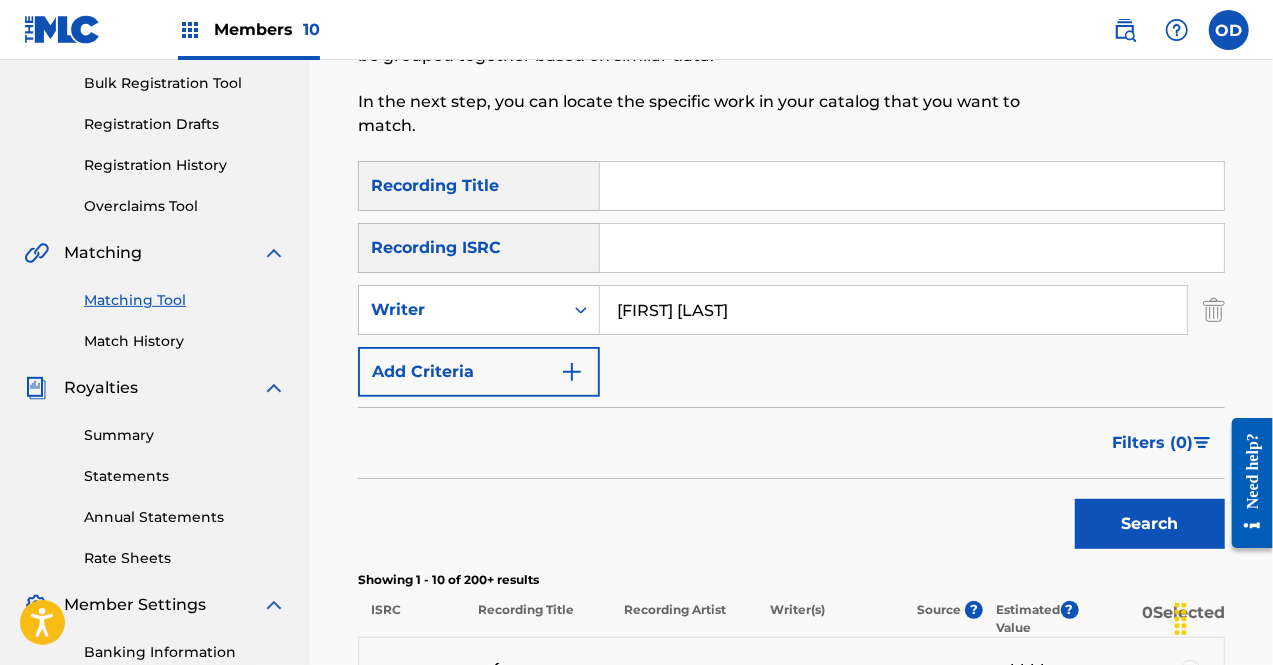 type on "[FIRST] [LAST]" 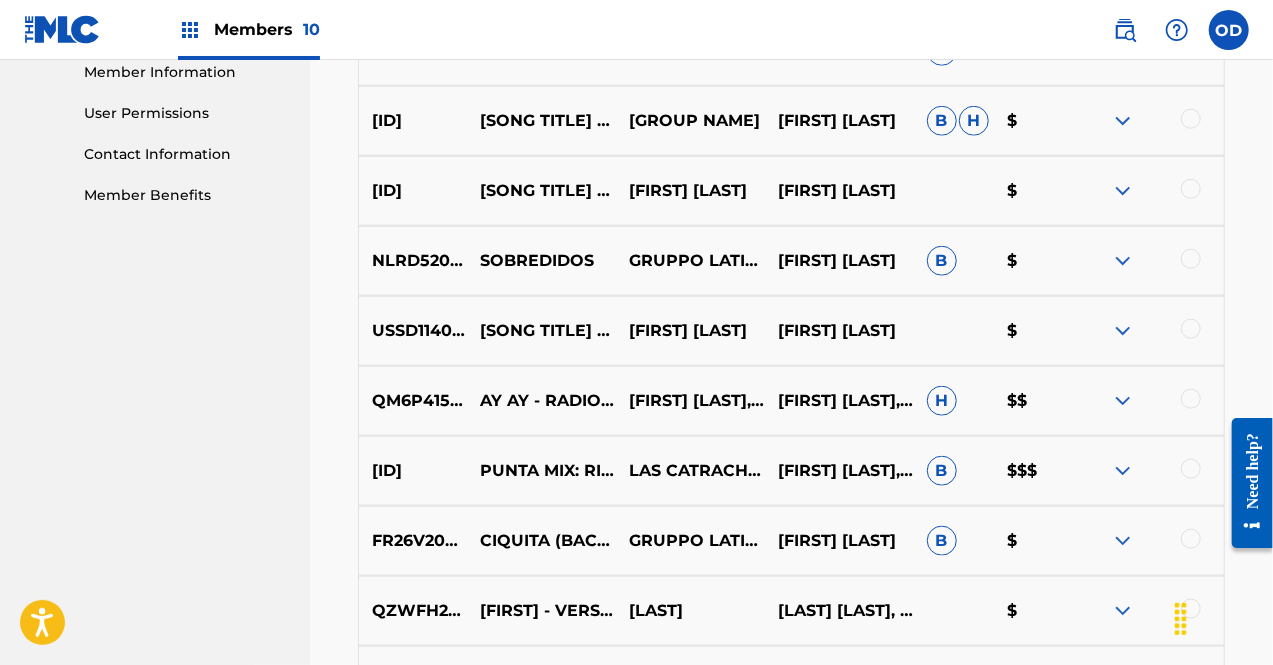 scroll, scrollTop: 946, scrollLeft: 0, axis: vertical 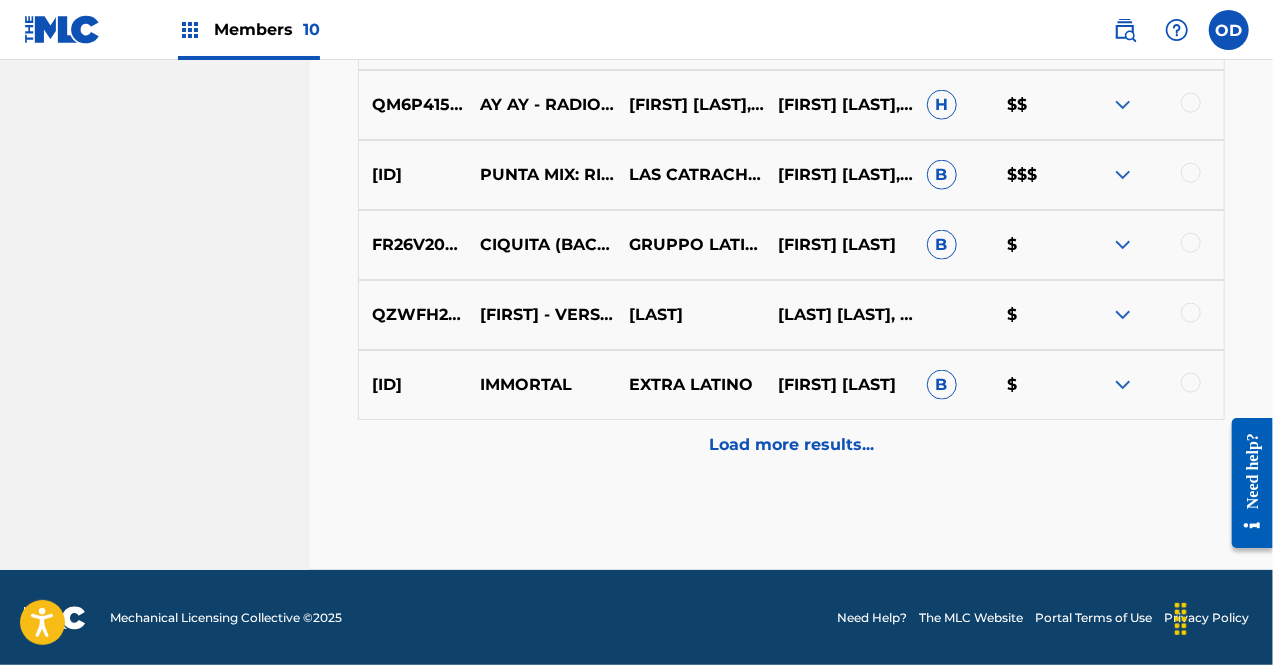 click on "Load more results..." at bounding box center [791, 445] 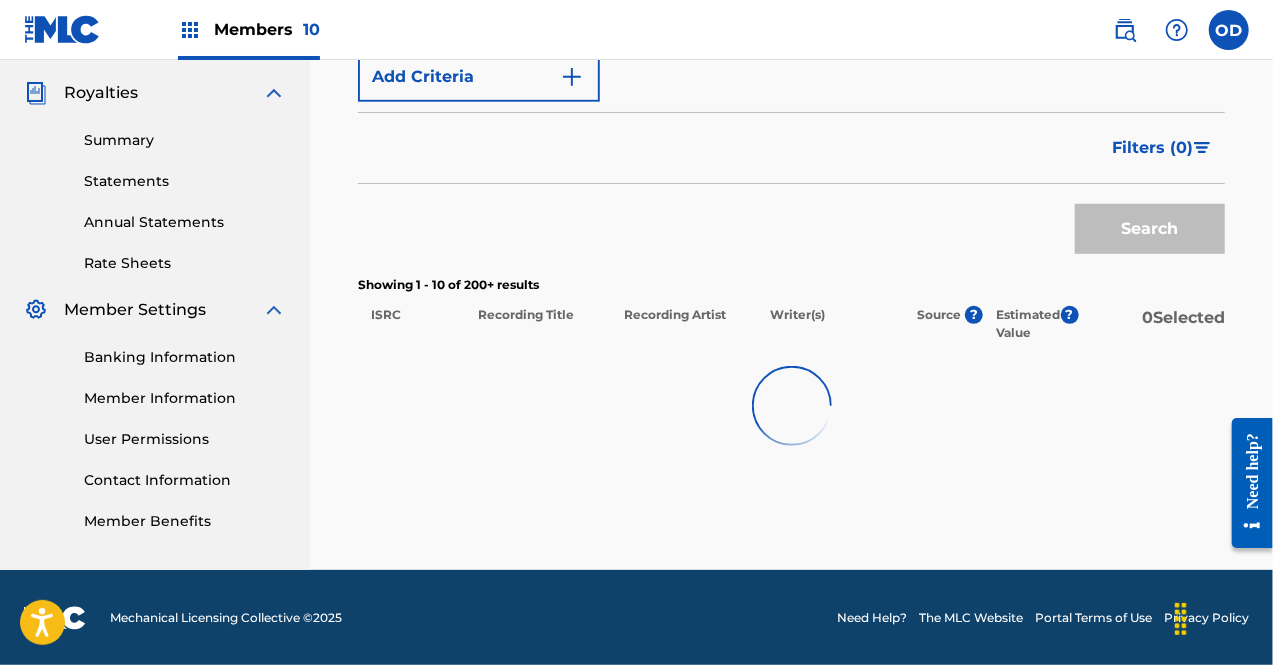 scroll, scrollTop: 1210, scrollLeft: 0, axis: vertical 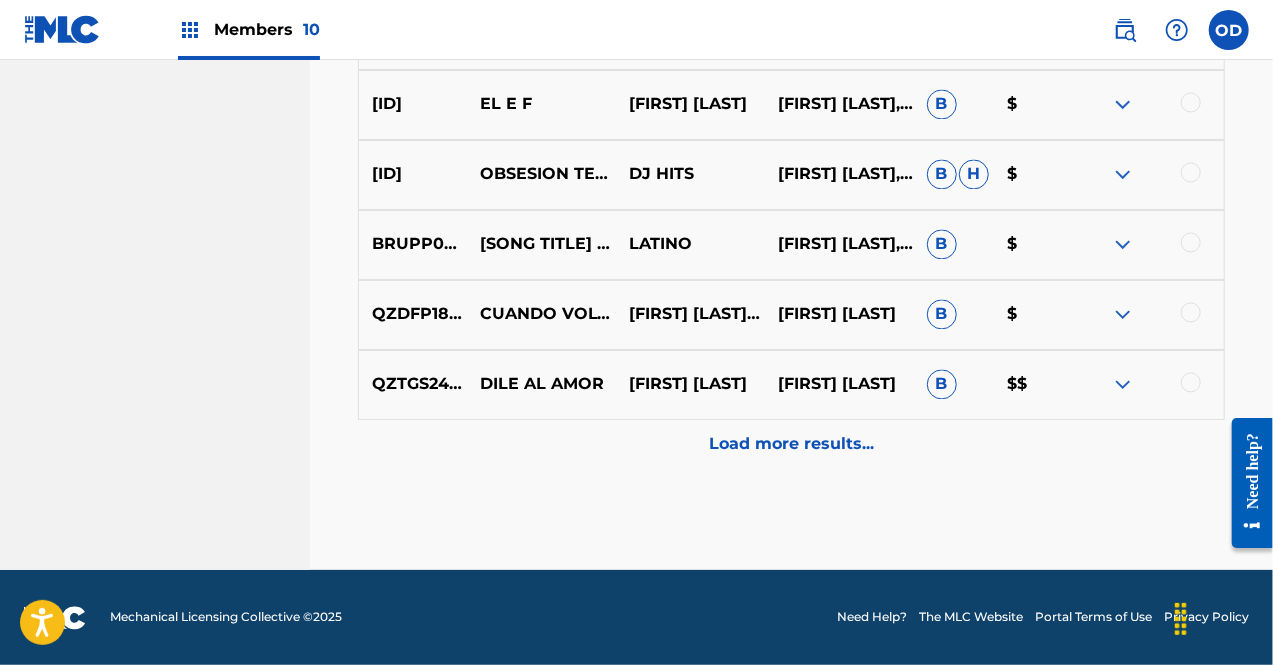 click on "Load more results..." at bounding box center (791, 445) 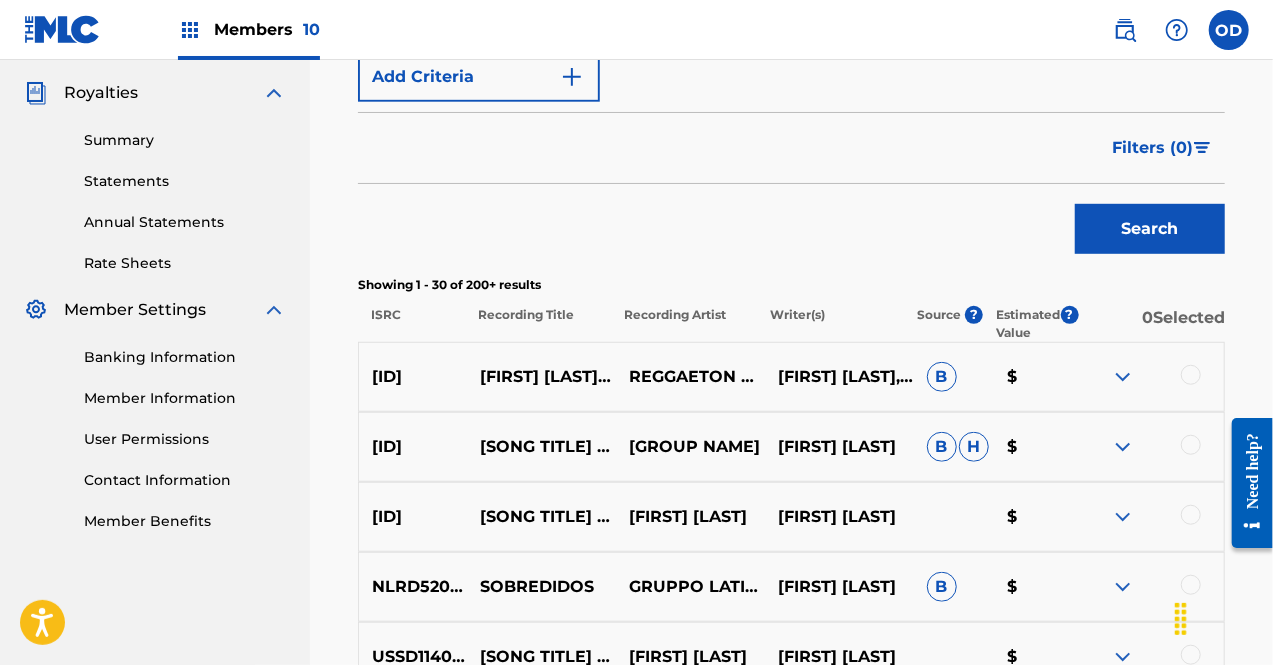 scroll, scrollTop: 1910, scrollLeft: 0, axis: vertical 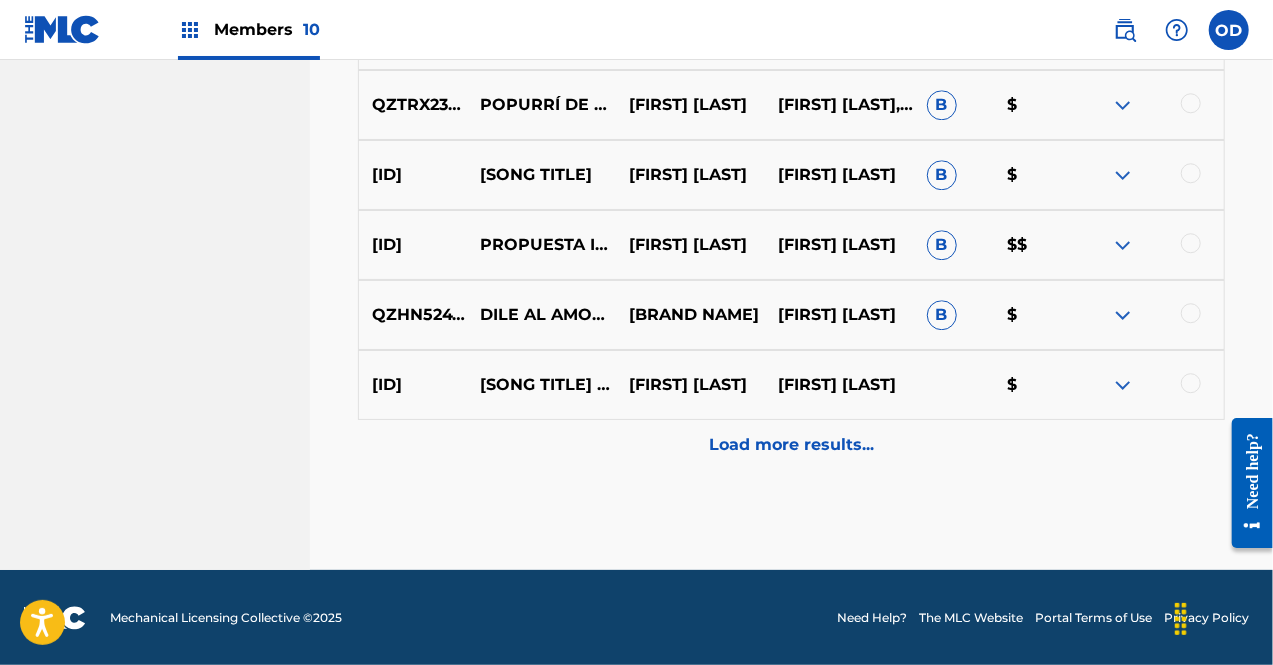 click on "Load more results..." at bounding box center (791, 445) 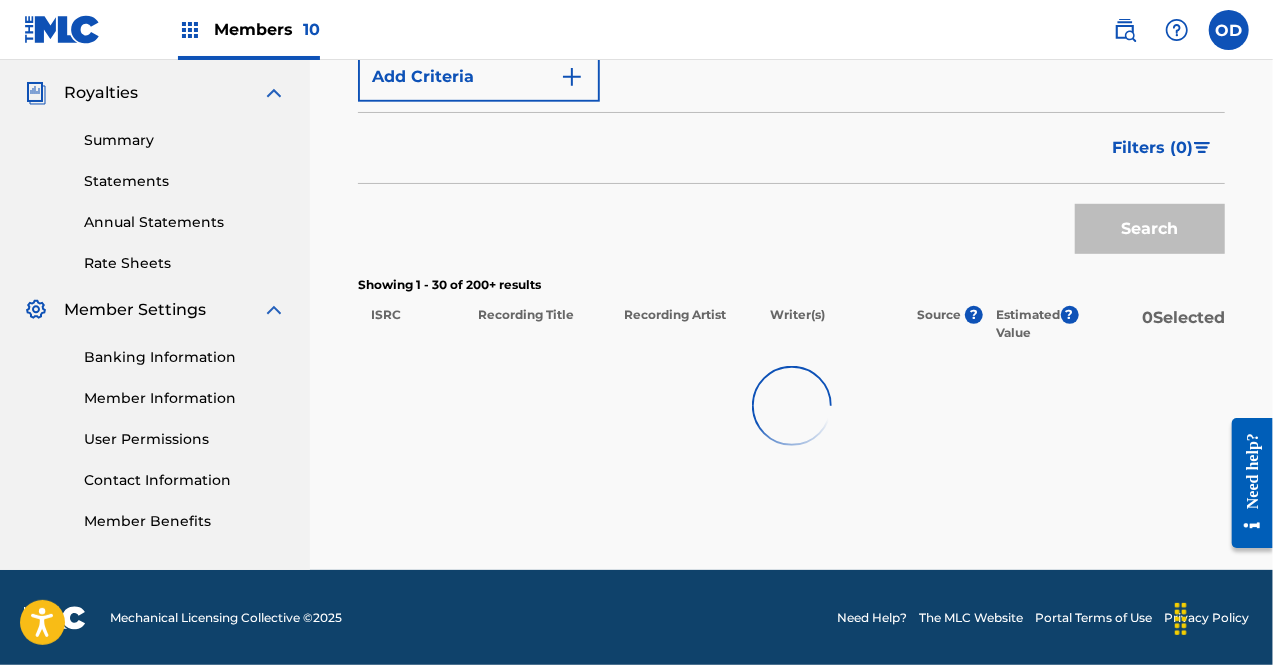 scroll, scrollTop: 2610, scrollLeft: 0, axis: vertical 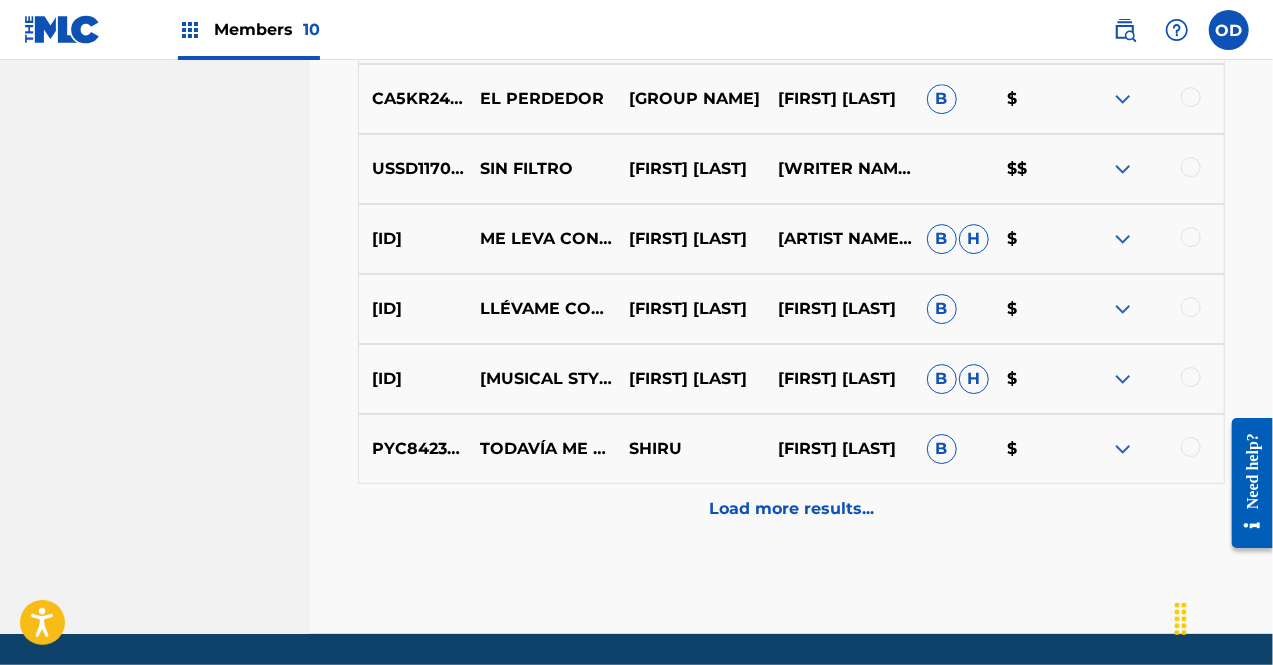 click on "Load more results..." at bounding box center [791, 509] 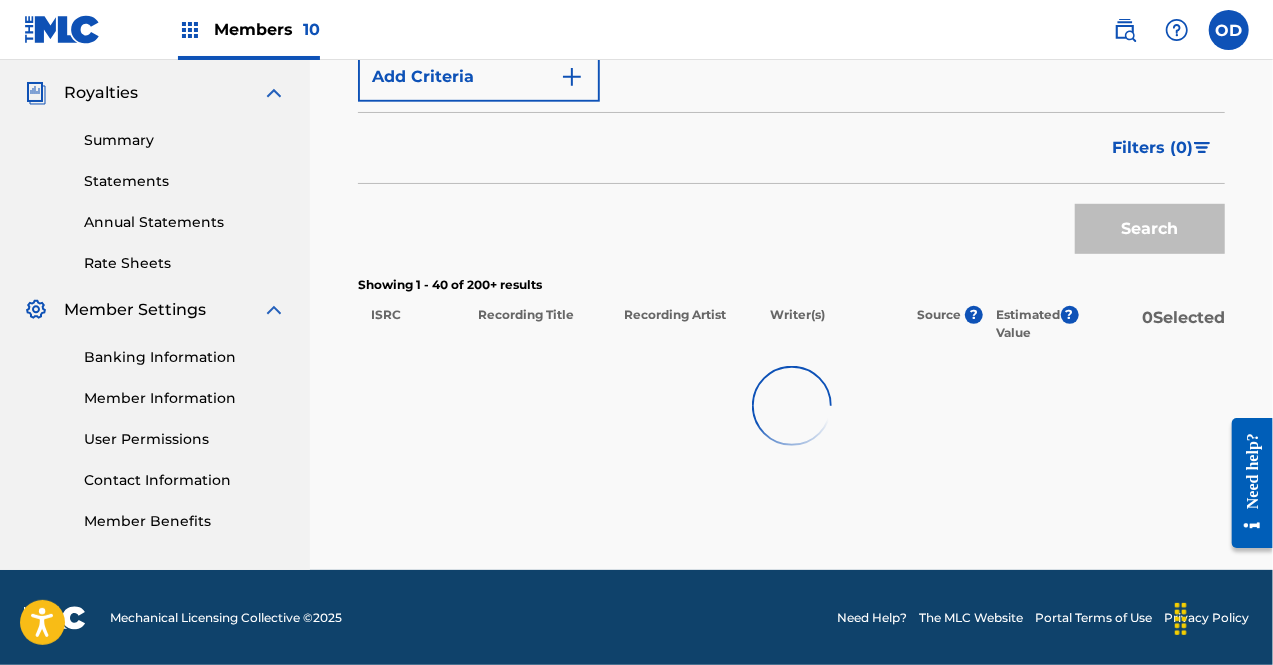 scroll, scrollTop: 3246, scrollLeft: 0, axis: vertical 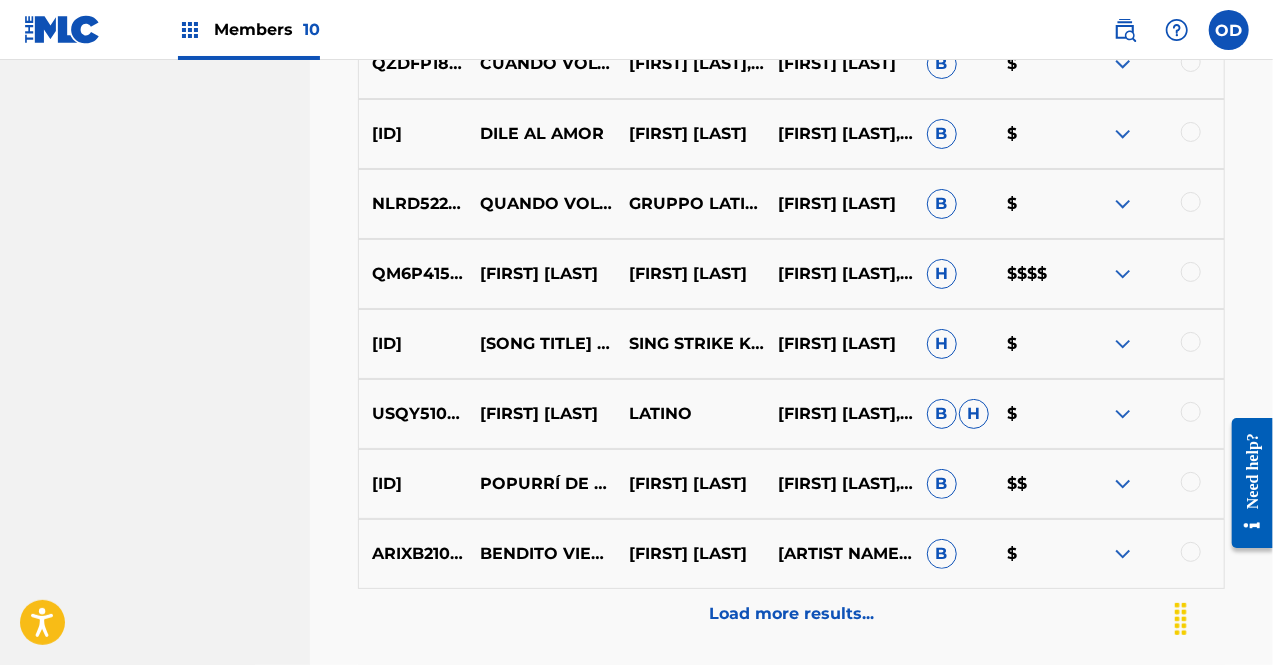 click at bounding box center [1123, 274] 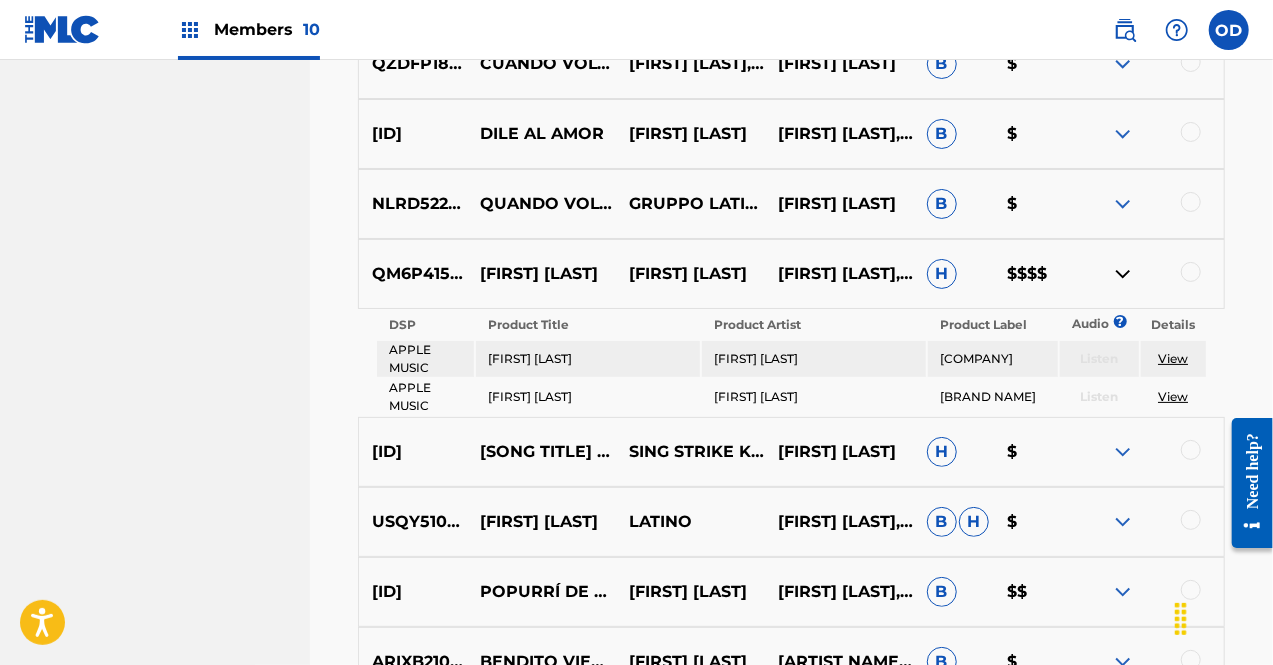 click at bounding box center [1123, 274] 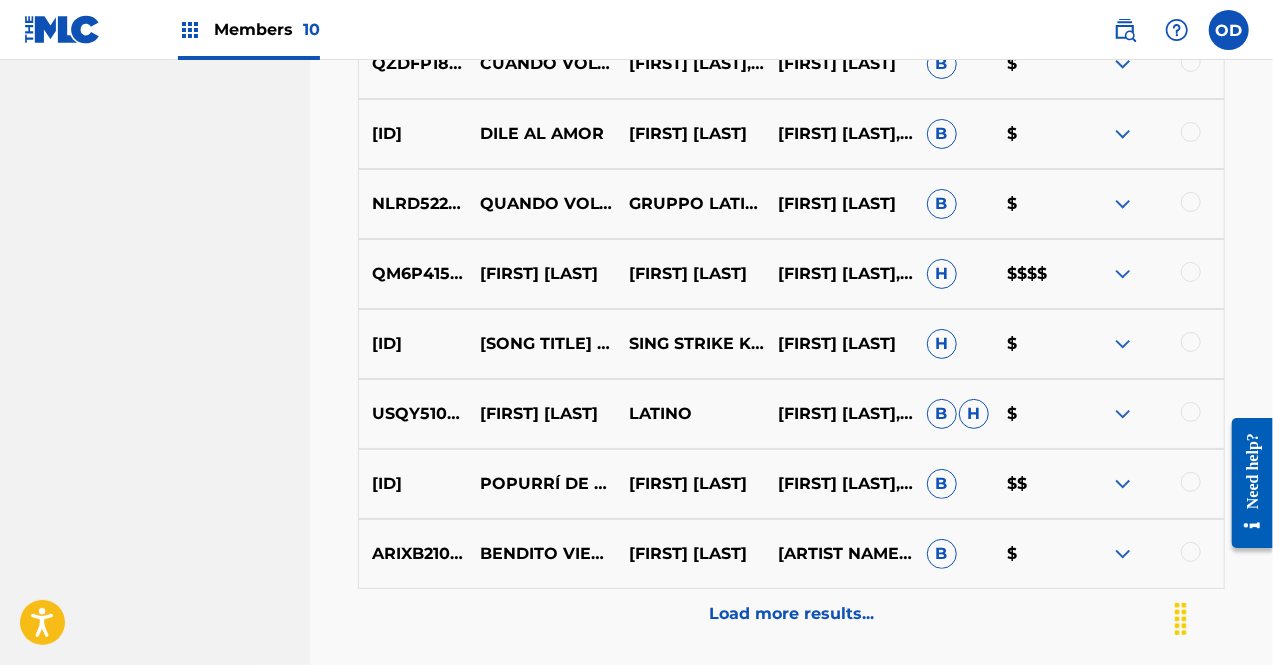 click on "Load more results..." at bounding box center [791, 614] 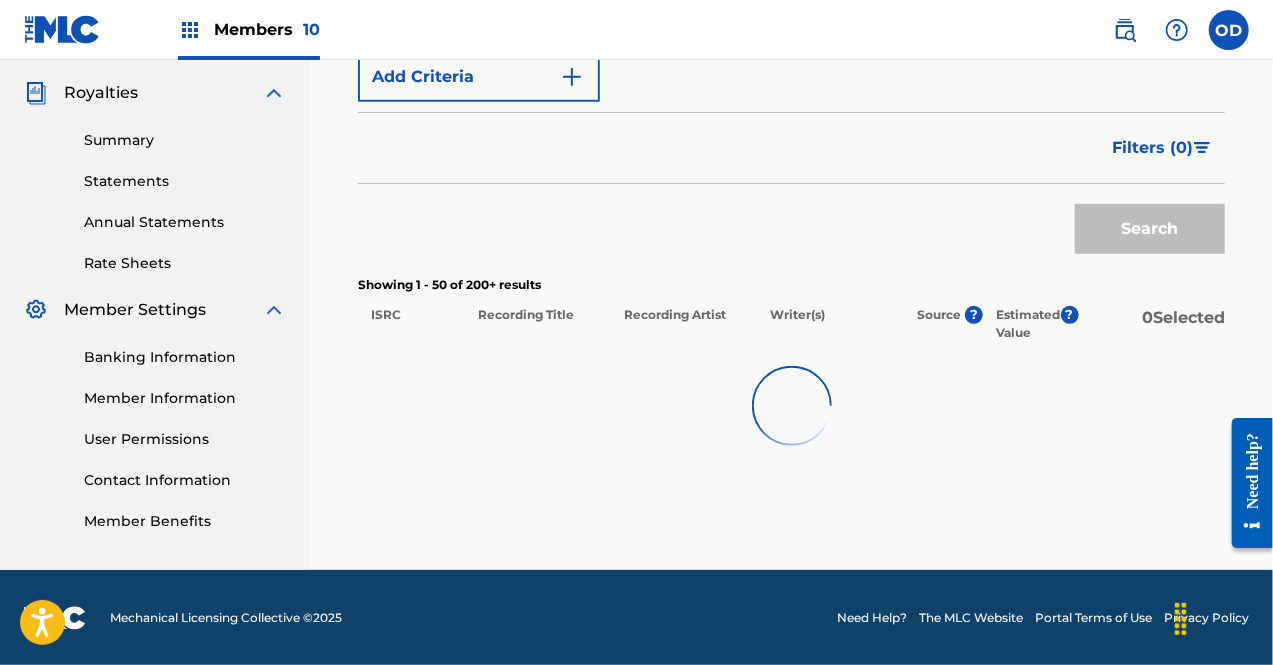 scroll, scrollTop: 3841, scrollLeft: 0, axis: vertical 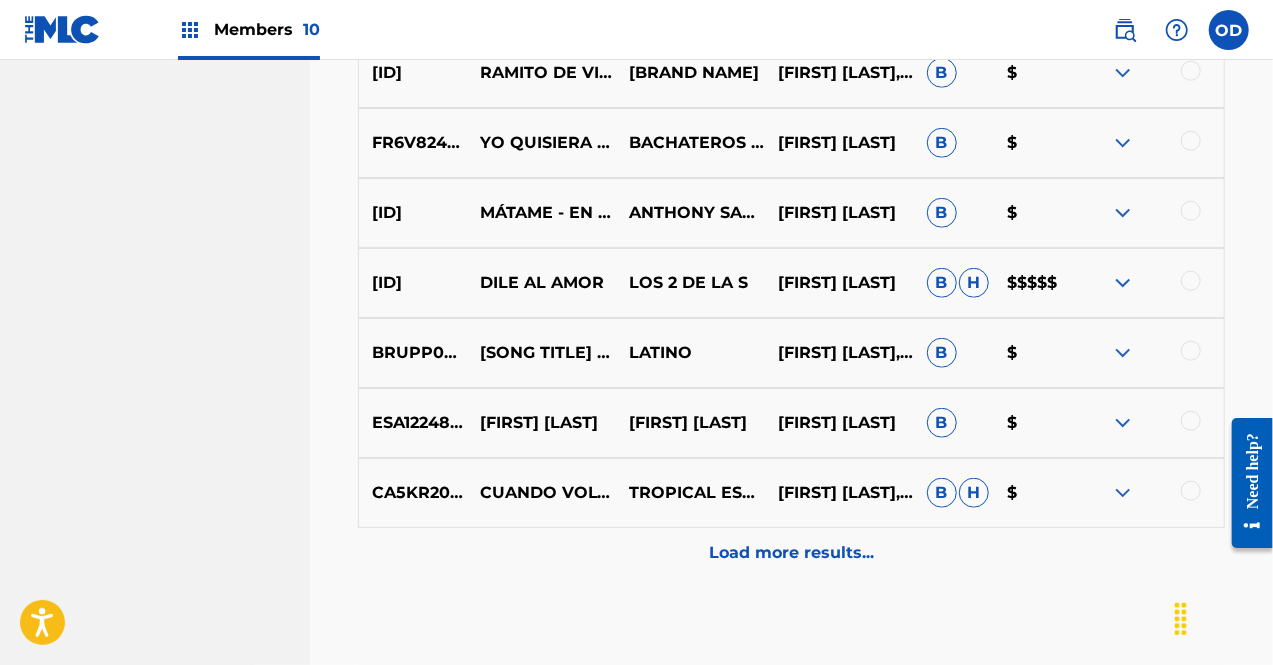 click at bounding box center [1123, 283] 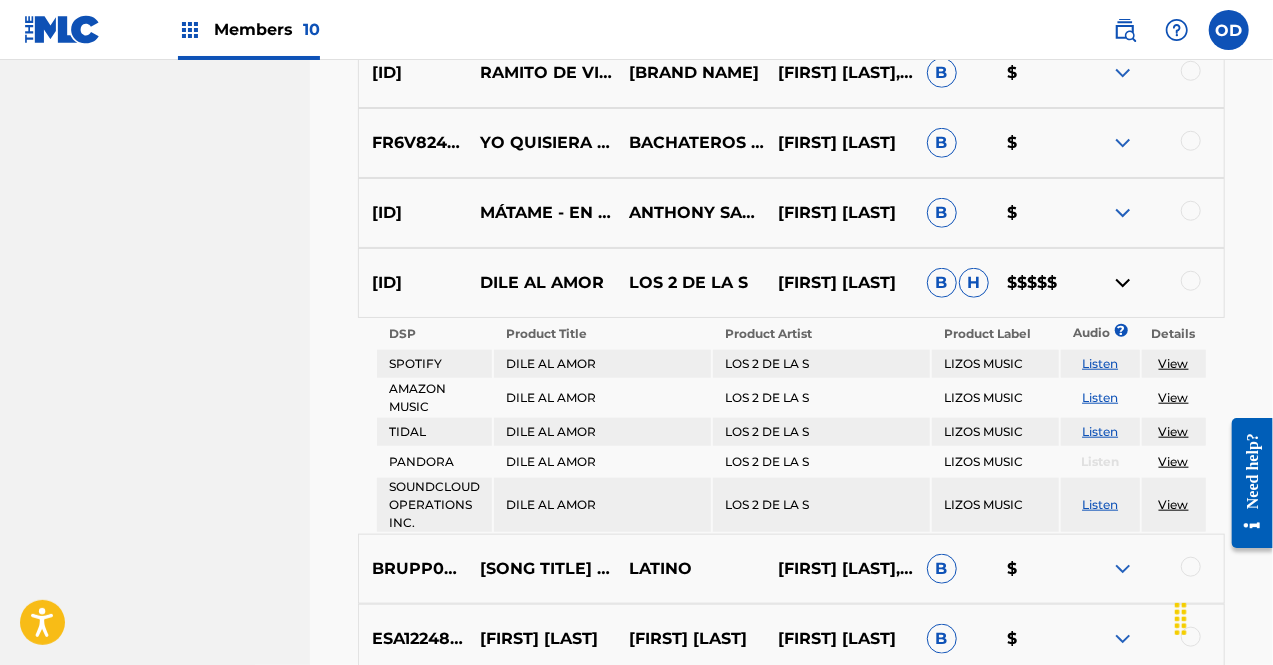 click at bounding box center (1123, 283) 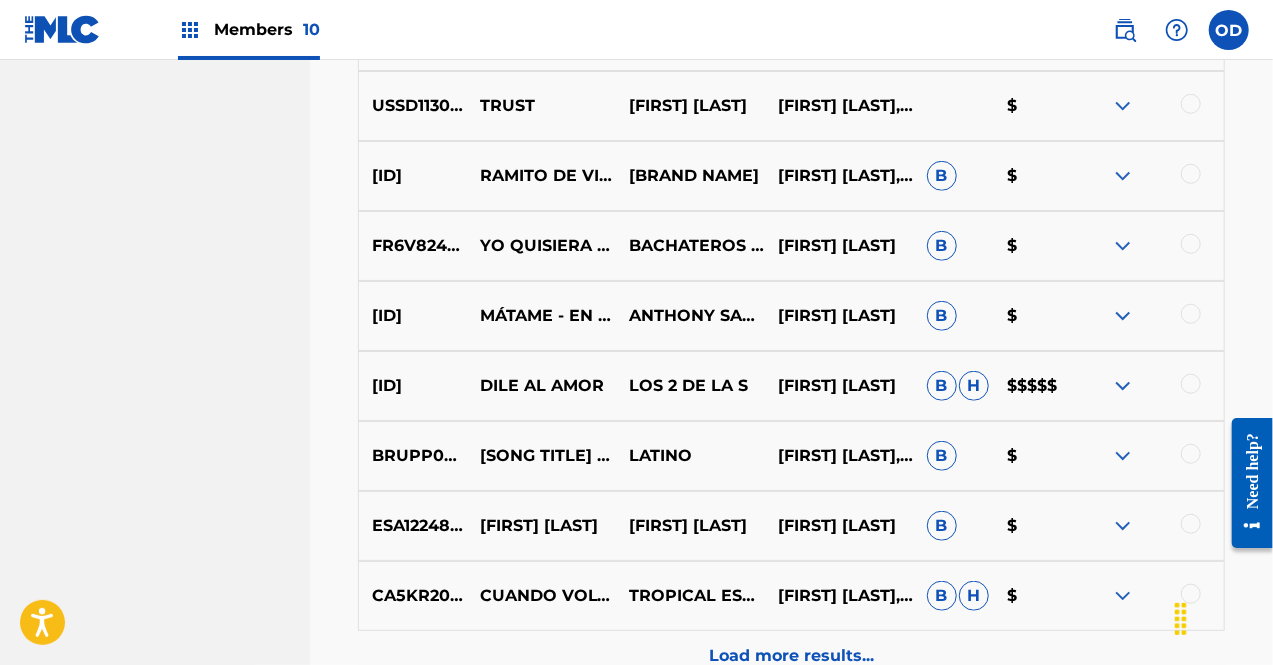 scroll, scrollTop: 4527, scrollLeft: 0, axis: vertical 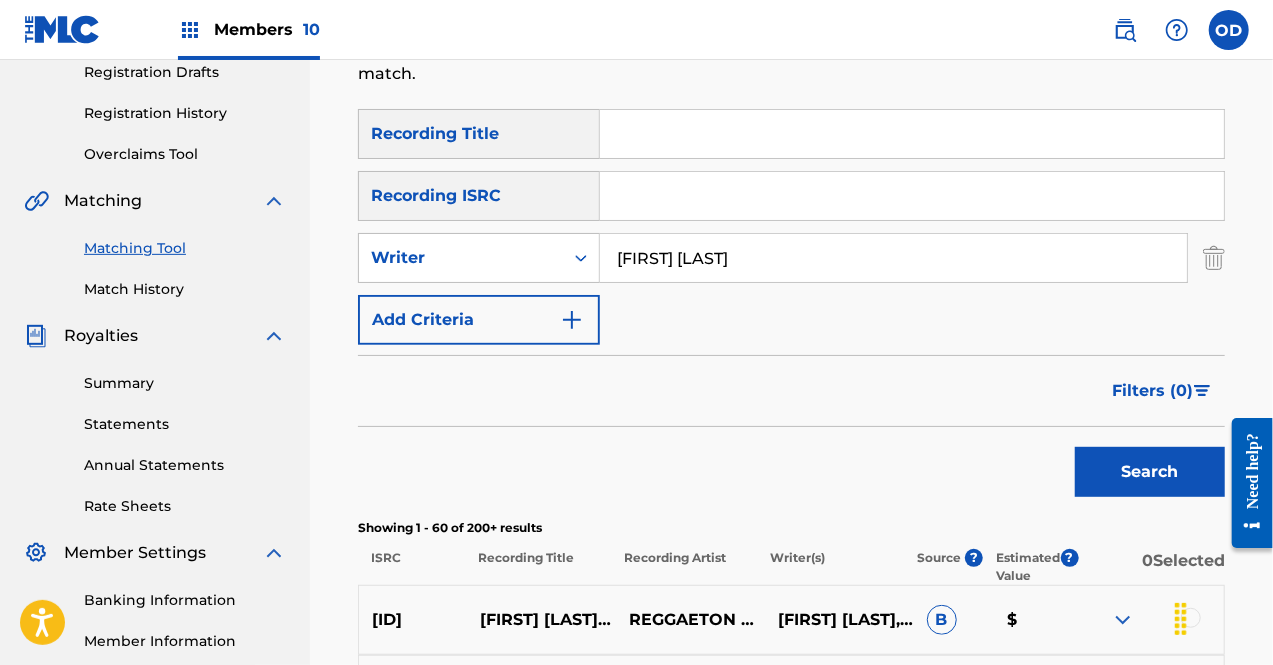 click at bounding box center (912, 134) 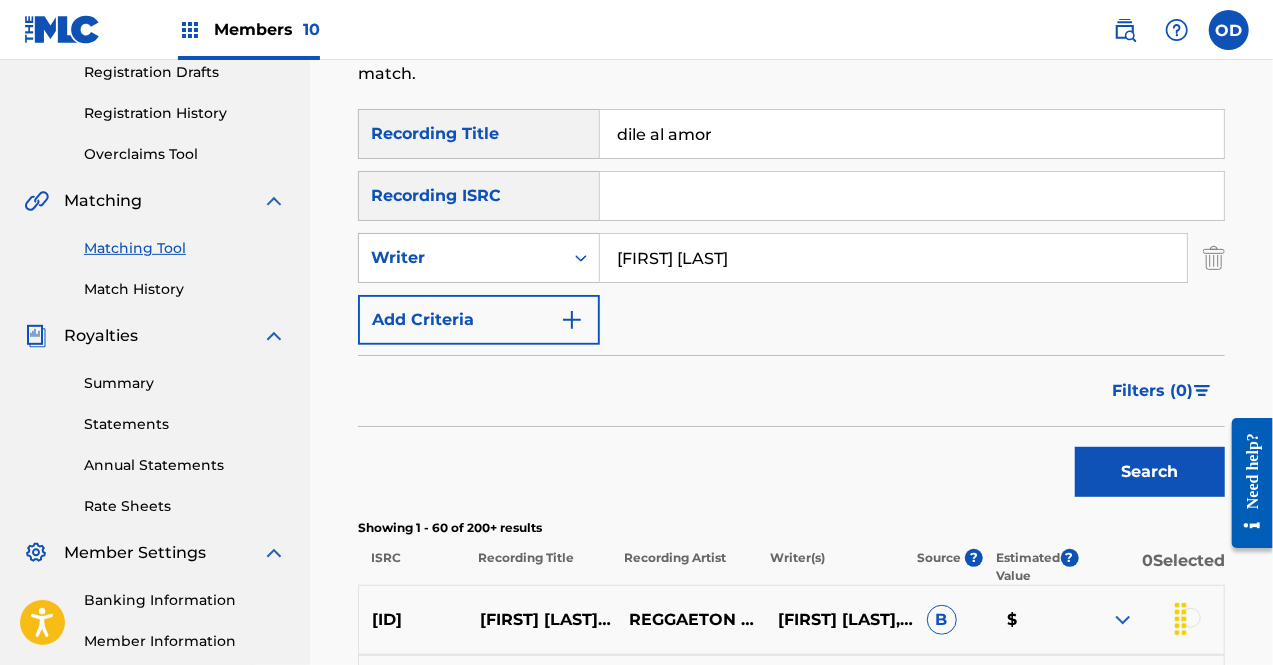 type on "dile al amor" 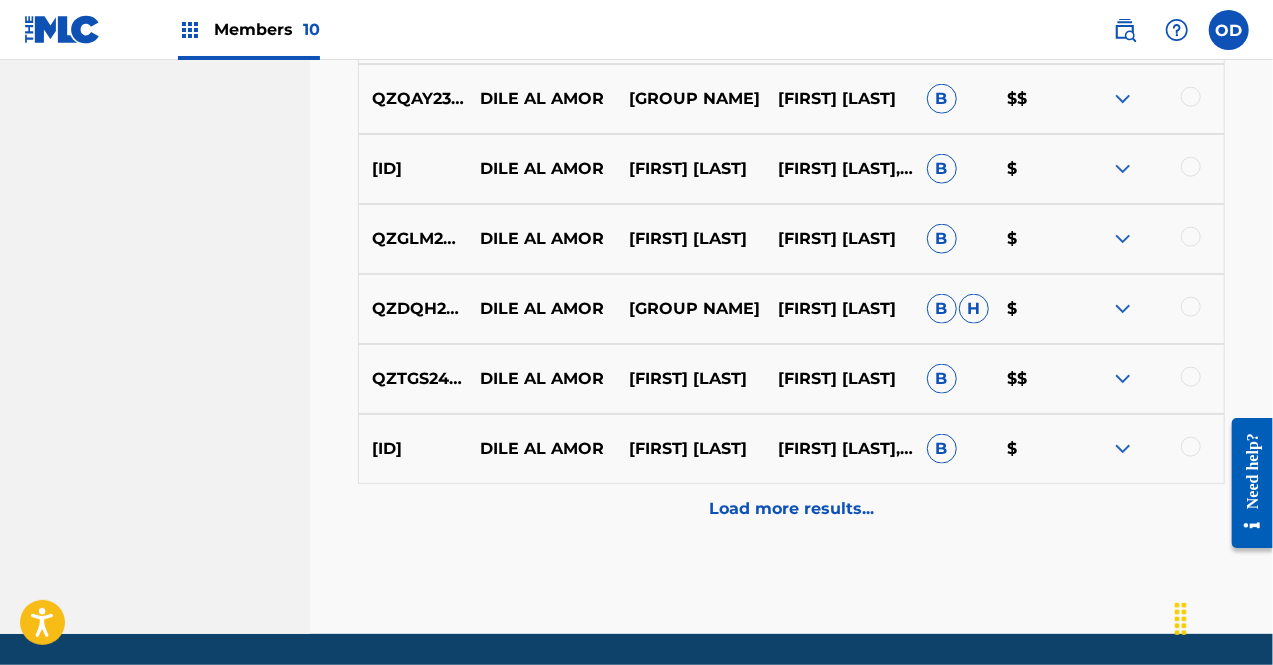 scroll, scrollTop: 1174, scrollLeft: 0, axis: vertical 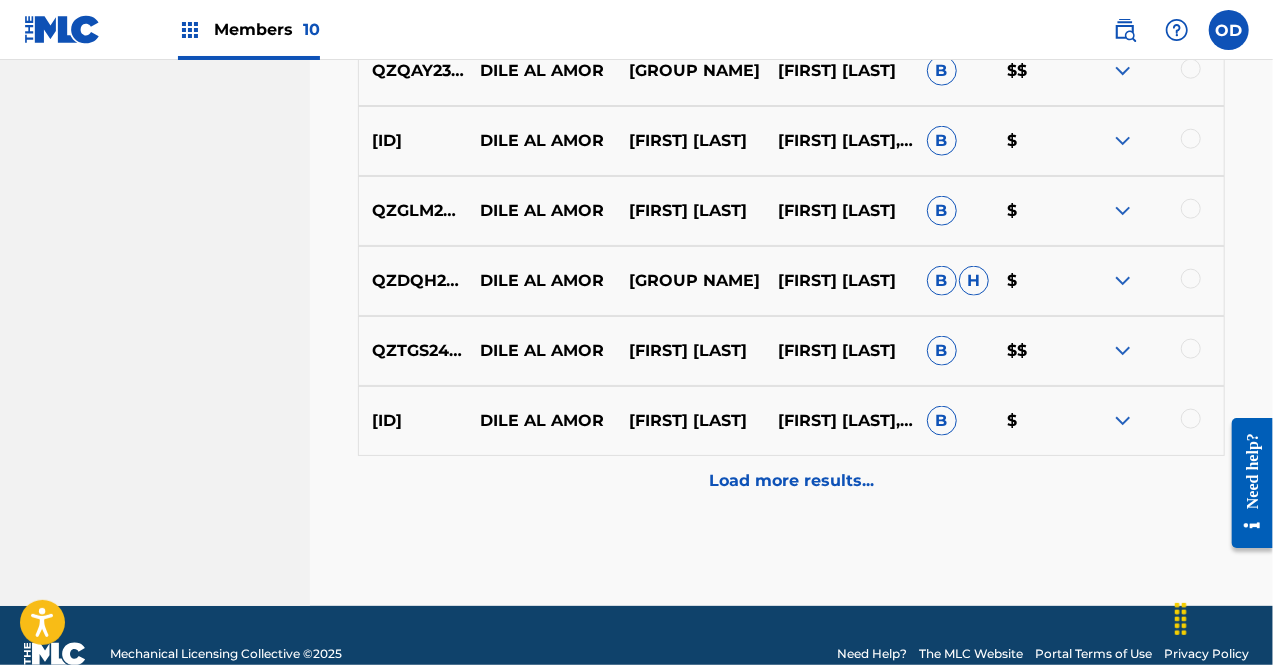 click on "Load more results..." at bounding box center (791, 481) 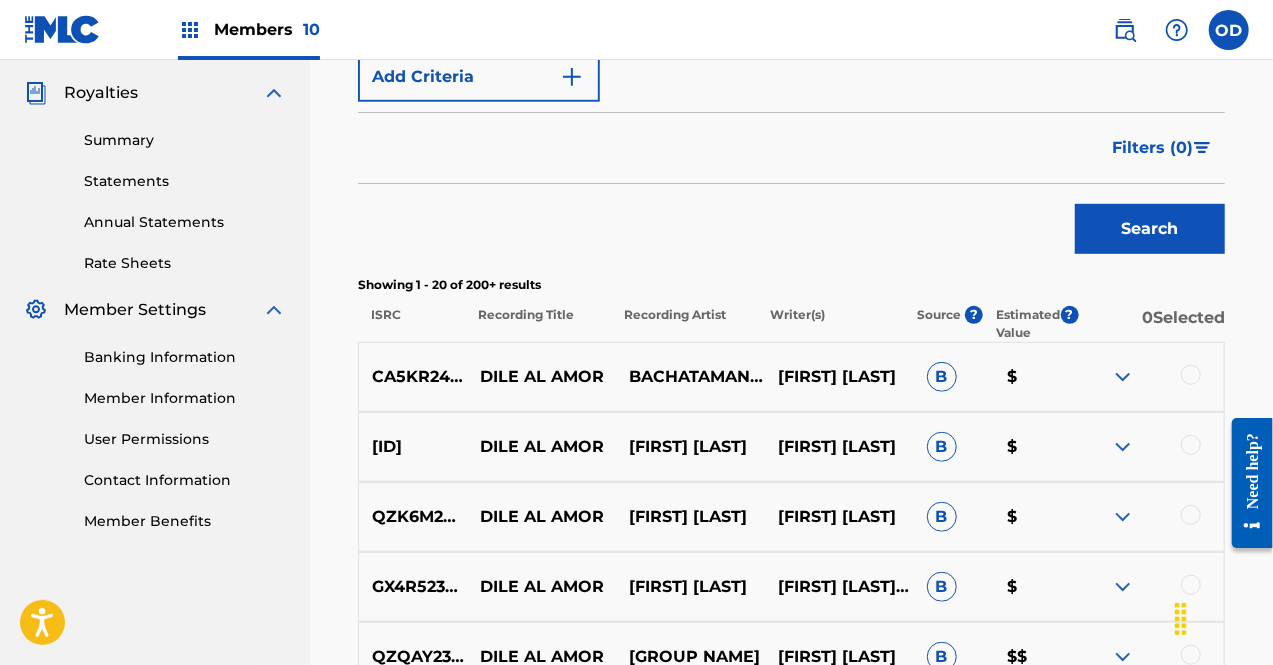 scroll, scrollTop: 1174, scrollLeft: 0, axis: vertical 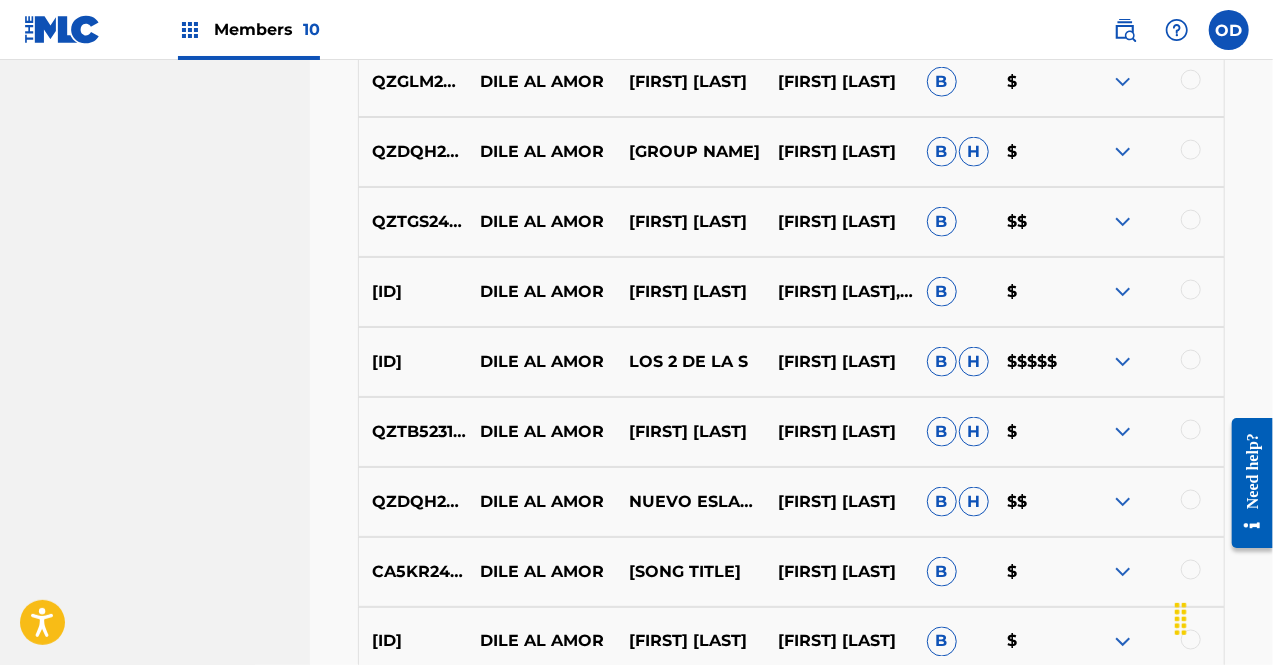 drag, startPoint x: 1279, startPoint y: 293, endPoint x: 54, endPoint y: 31, distance: 1252.7047 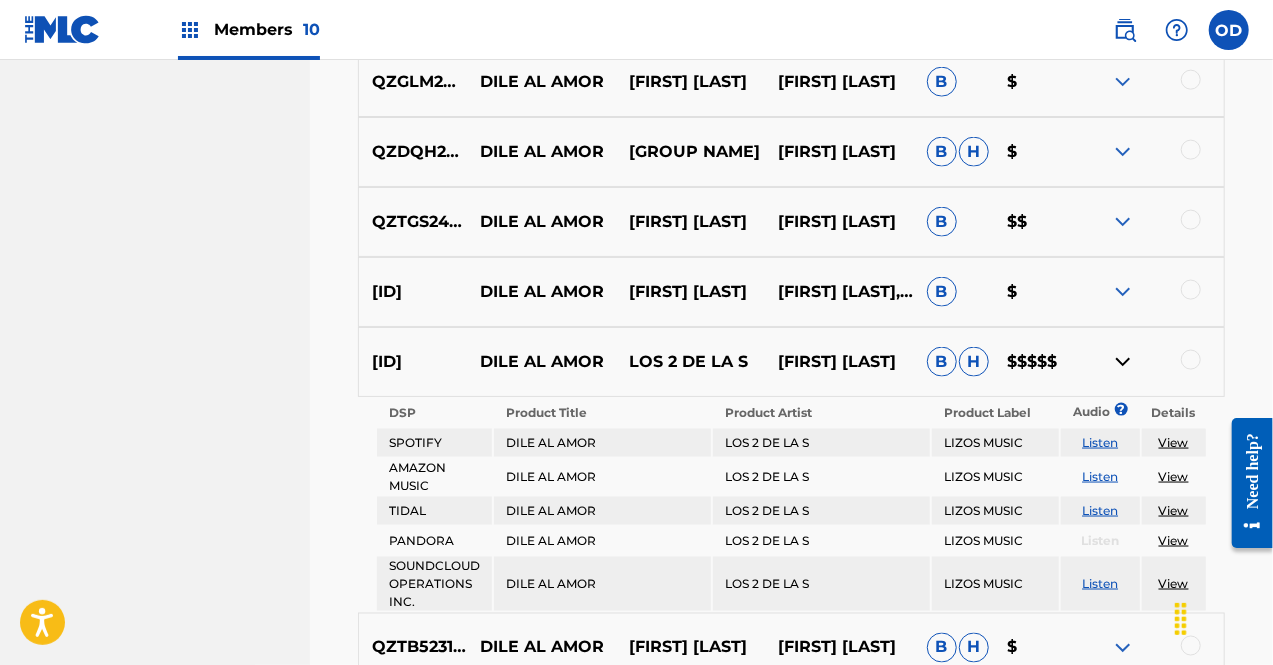 click at bounding box center (1123, 362) 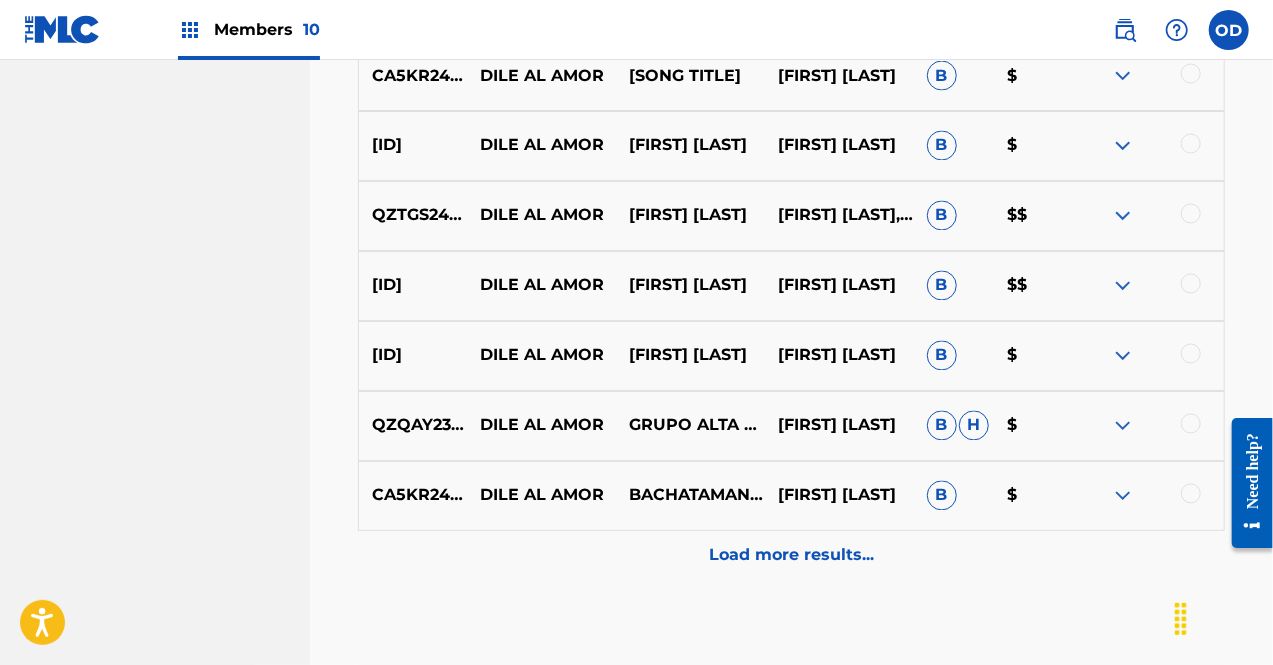 scroll, scrollTop: 1832, scrollLeft: 0, axis: vertical 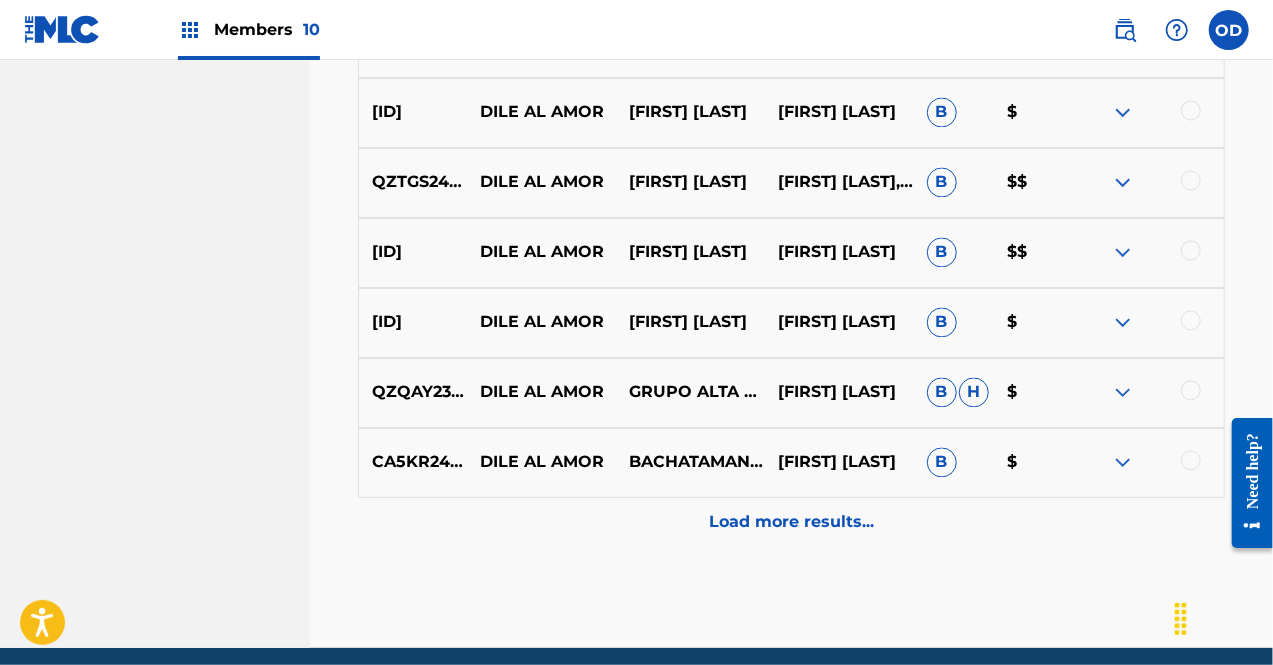click on "Load more results..." at bounding box center (791, 523) 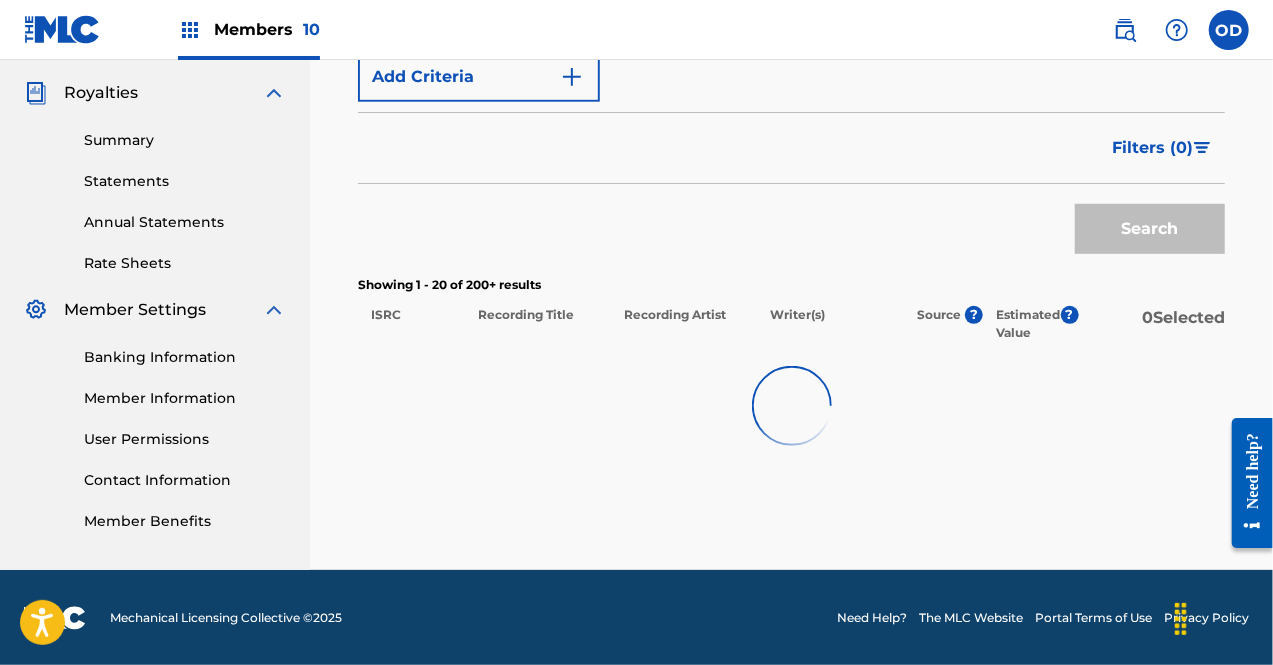 scroll, scrollTop: 1832, scrollLeft: 0, axis: vertical 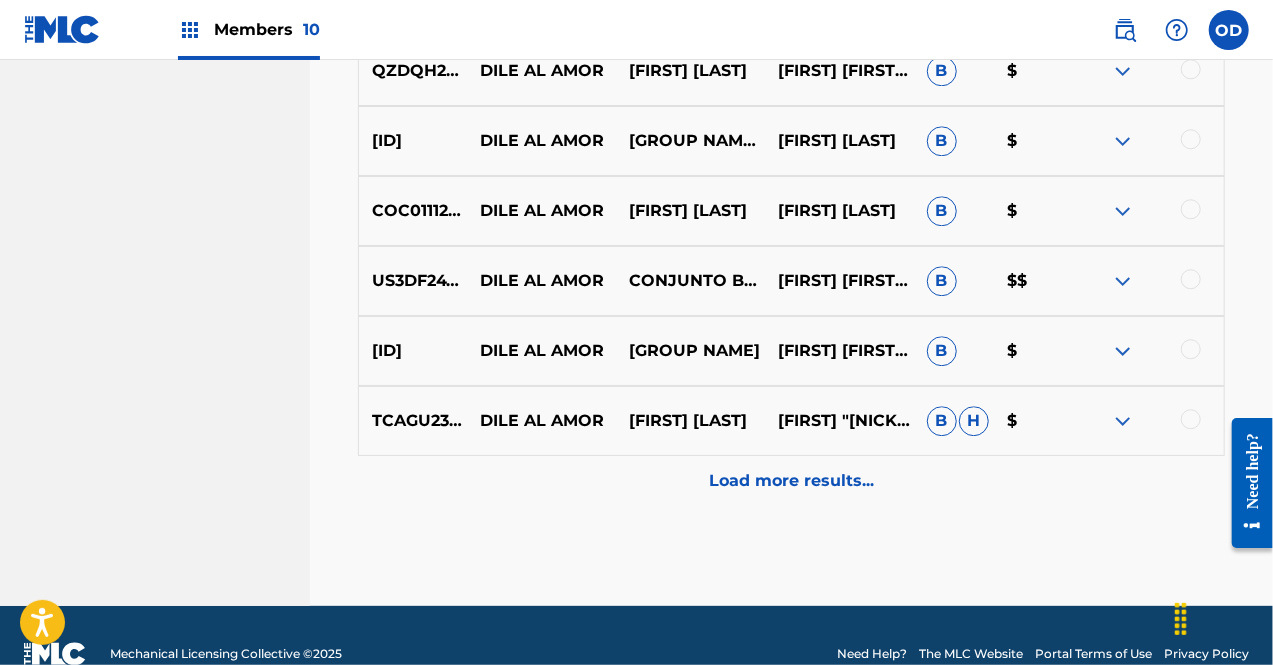 click on "Load more results..." at bounding box center (791, 481) 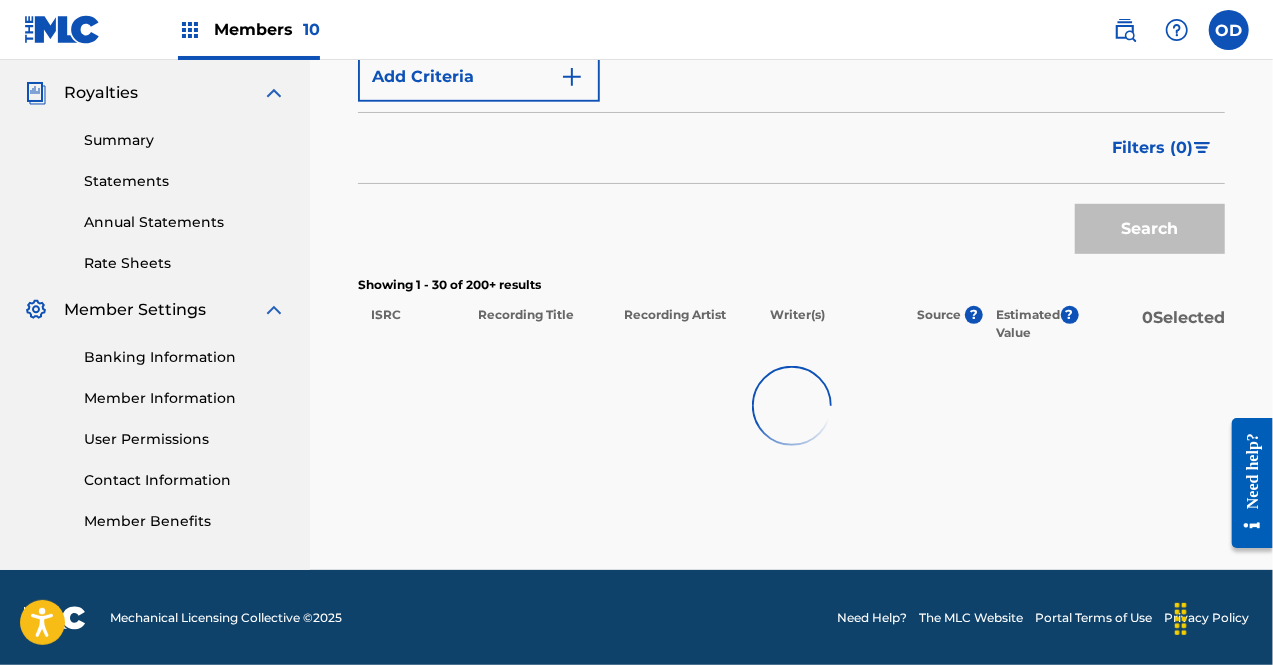 scroll, scrollTop: 2574, scrollLeft: 0, axis: vertical 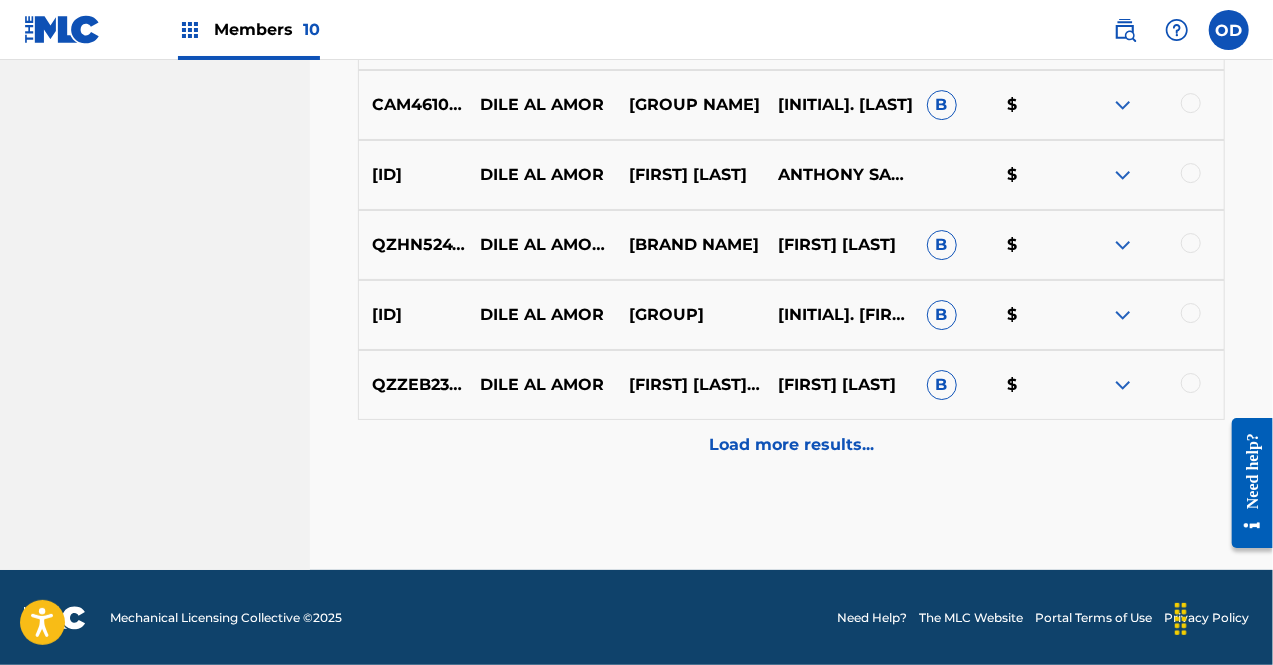 click on "Load more results..." at bounding box center [791, 445] 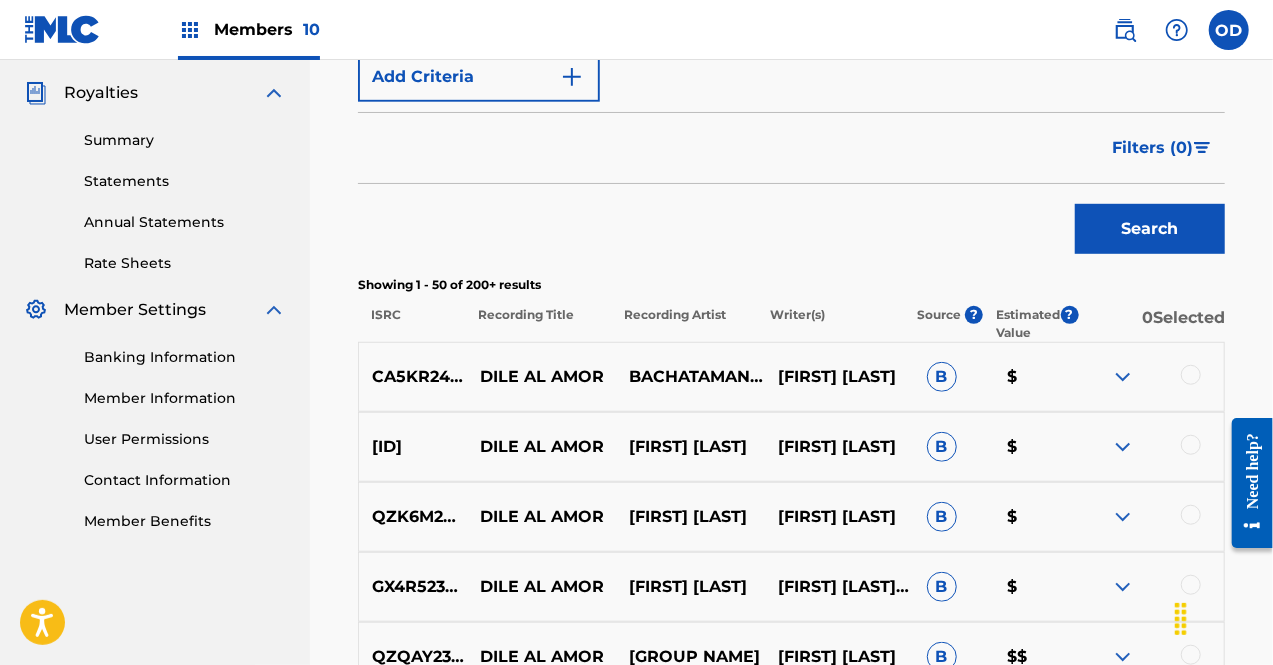scroll, scrollTop: 3310, scrollLeft: 0, axis: vertical 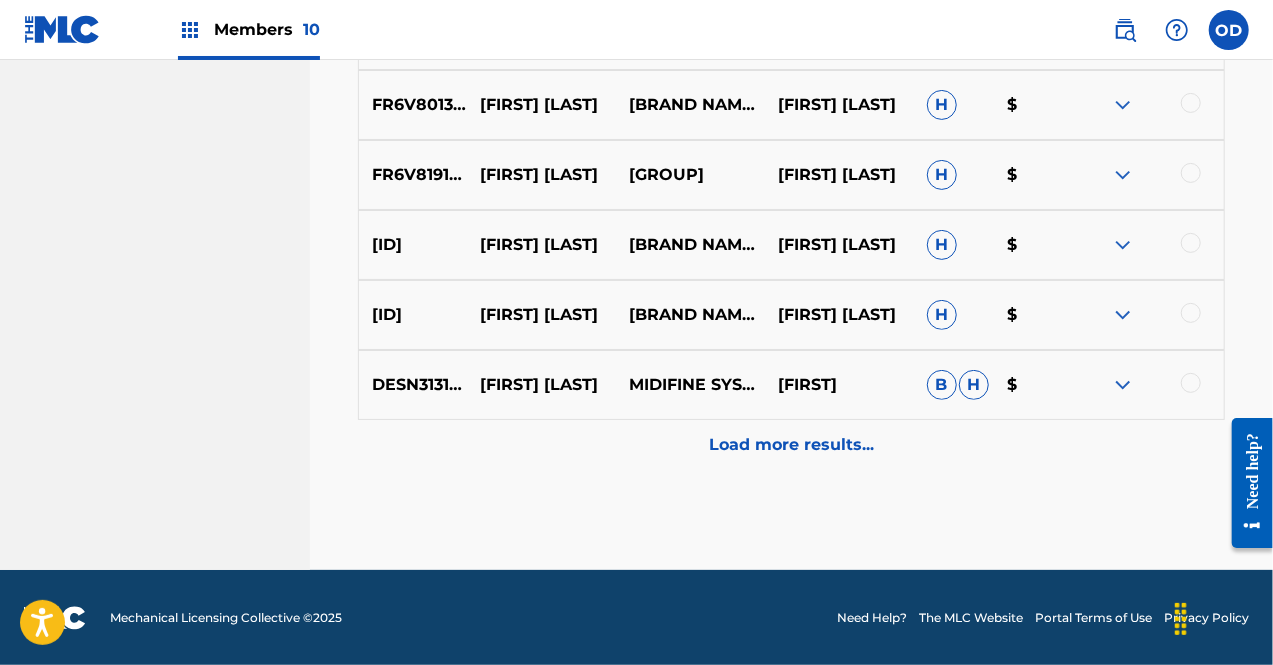 click on "Load more results..." at bounding box center (791, 445) 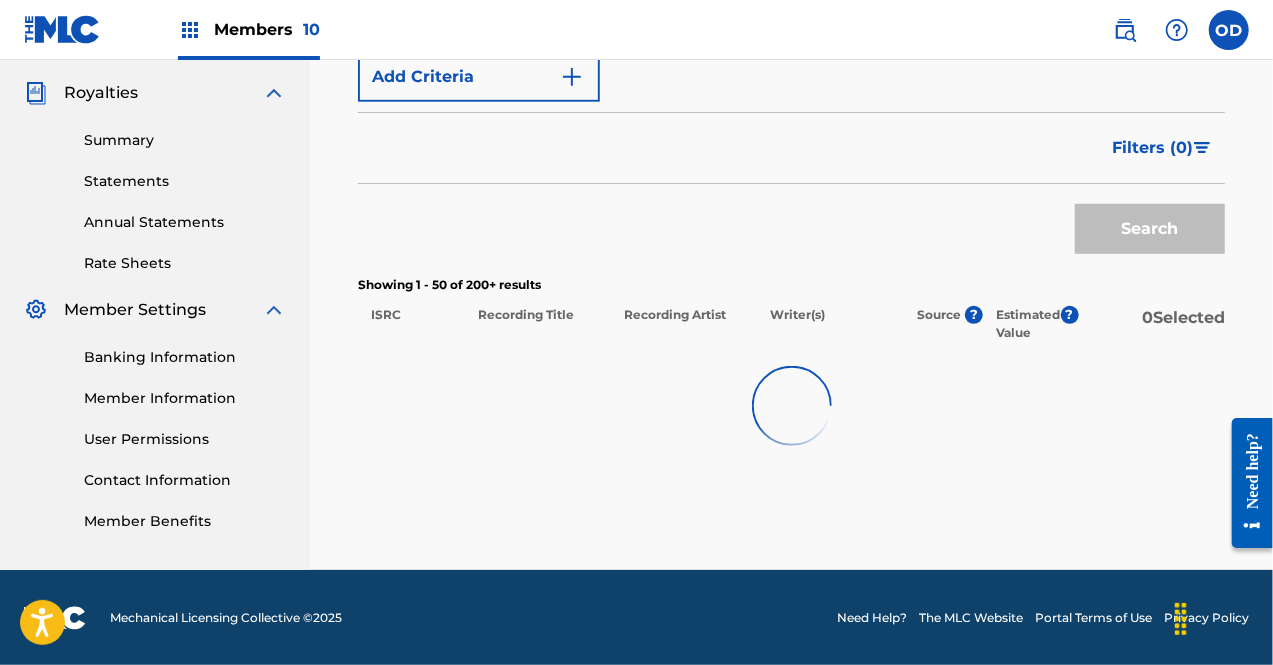 scroll, scrollTop: 4010, scrollLeft: 0, axis: vertical 